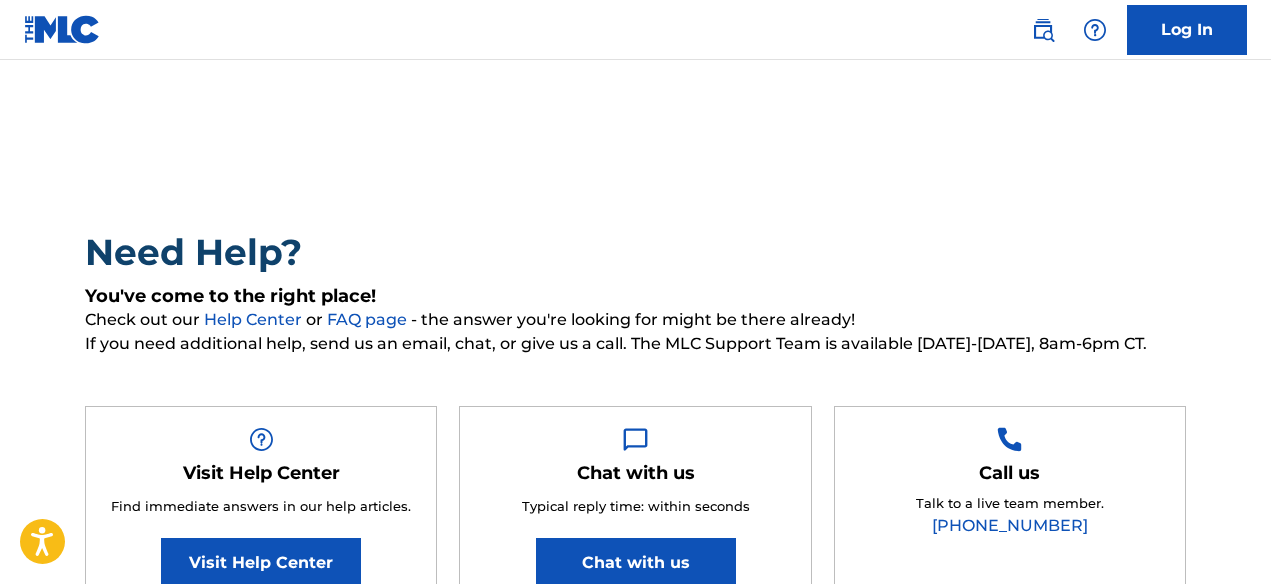 scroll, scrollTop: 0, scrollLeft: 0, axis: both 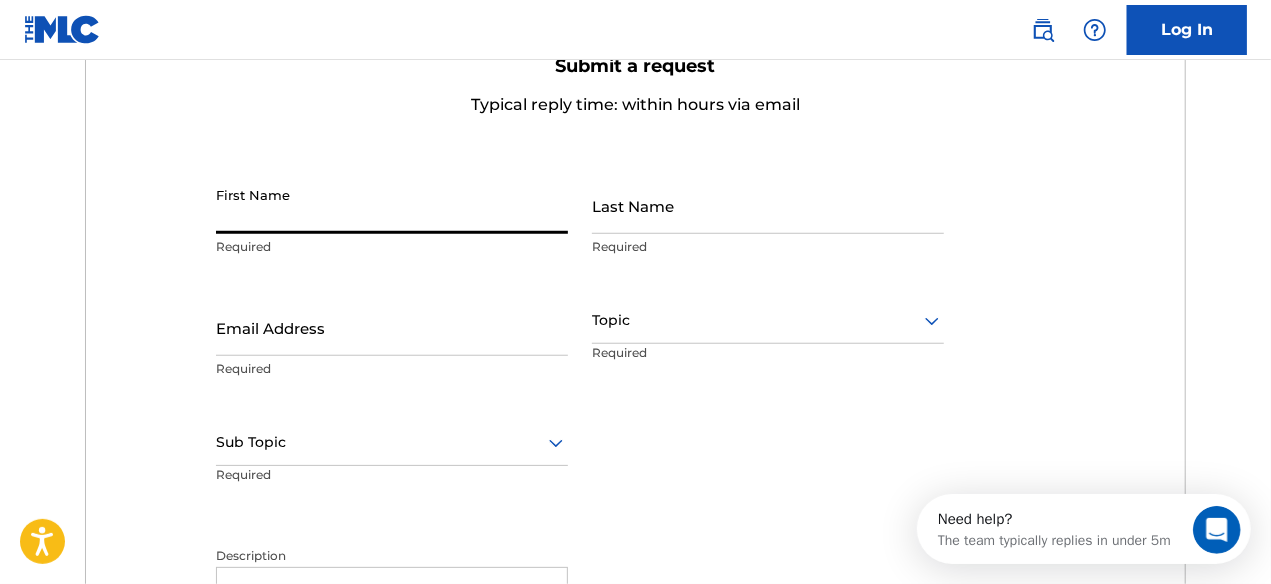 click on "First Name" at bounding box center (392, 205) 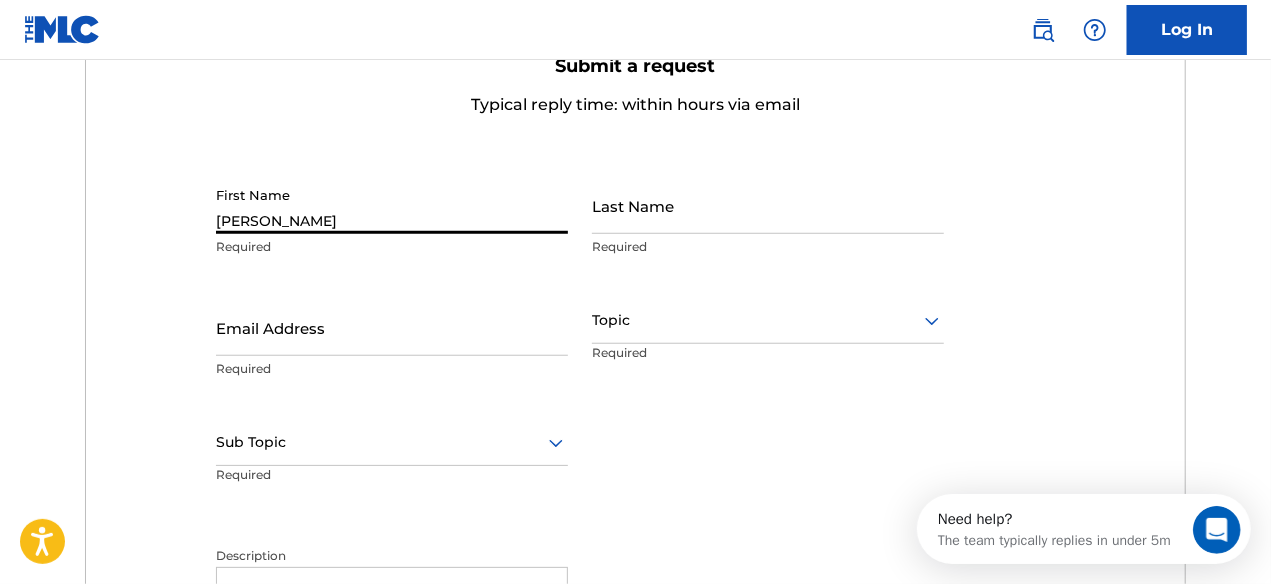 type on "[PERSON_NAME]" 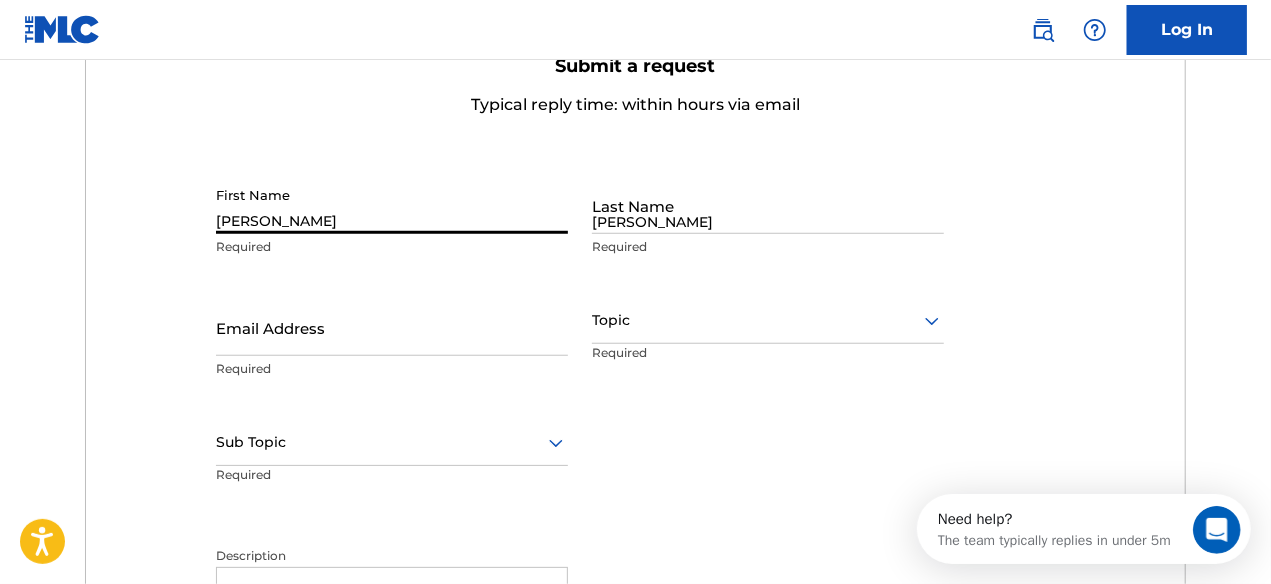 type on "[EMAIL_ADDRESS][DOMAIN_NAME]" 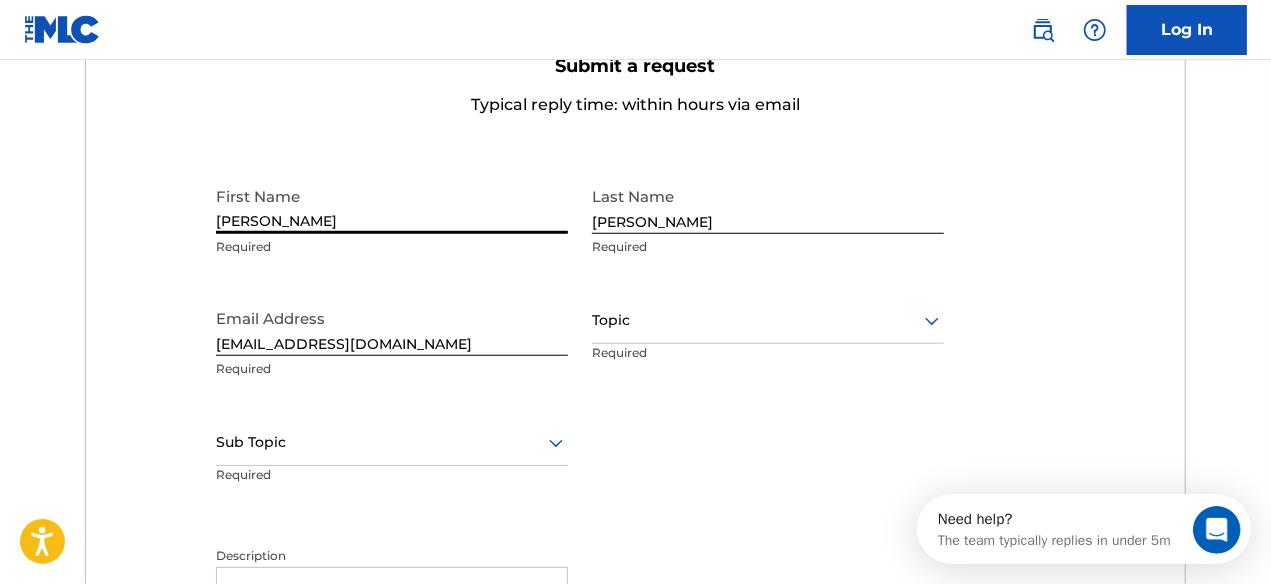 click on "[PERSON_NAME]" at bounding box center (768, 205) 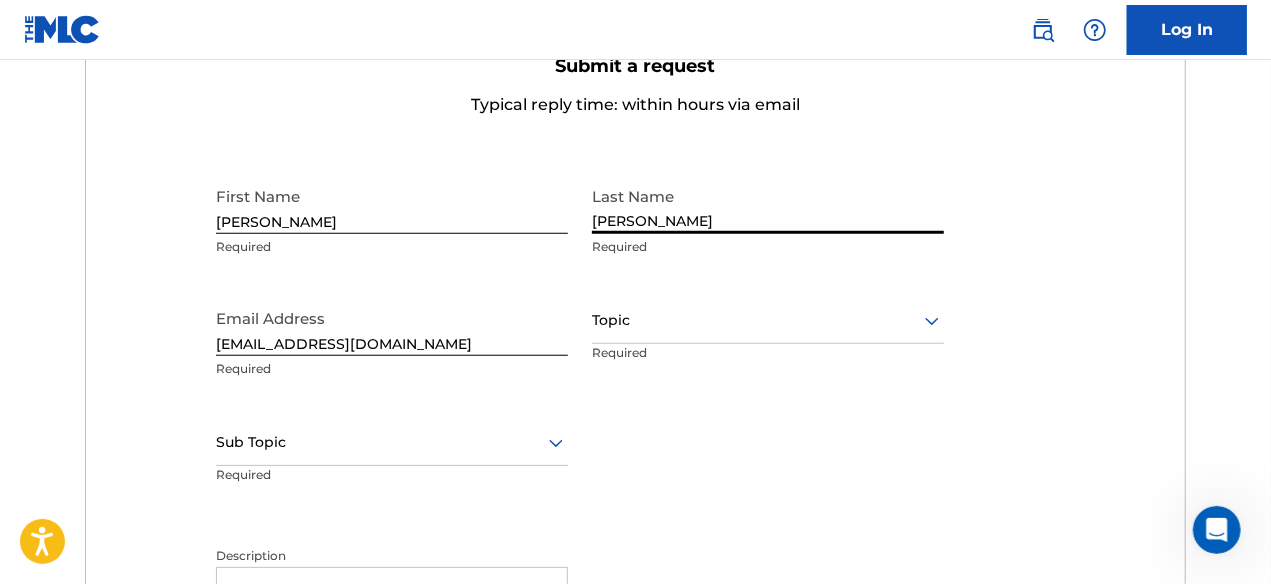 type on "[PERSON_NAME]" 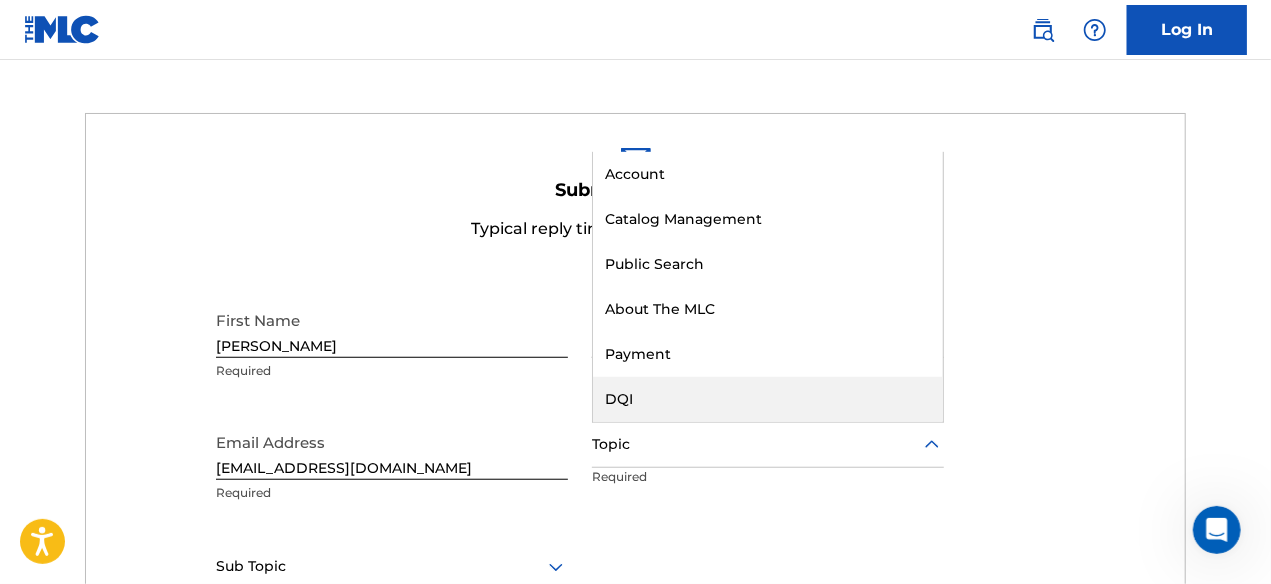 scroll, scrollTop: 571, scrollLeft: 0, axis: vertical 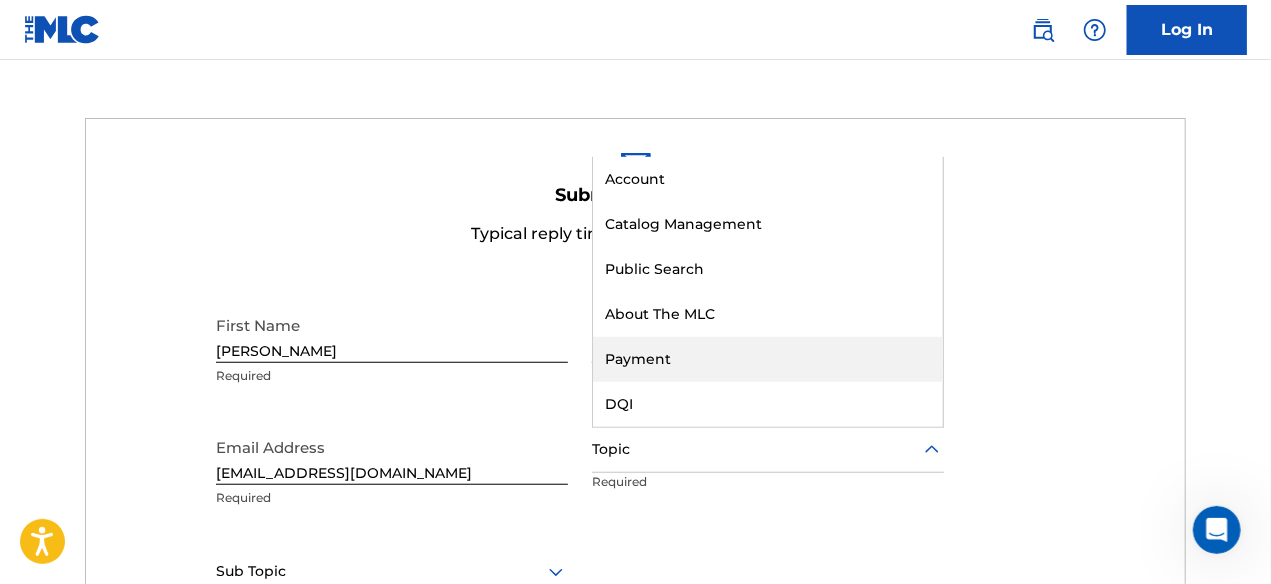 click on "Payment" at bounding box center (768, 359) 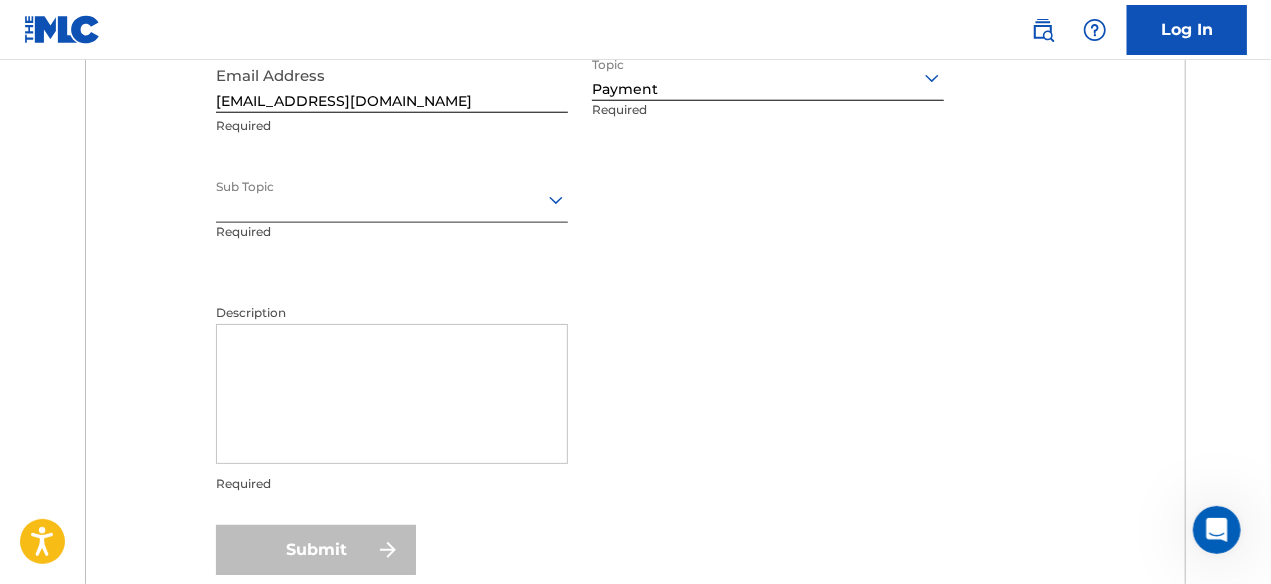 scroll, scrollTop: 946, scrollLeft: 0, axis: vertical 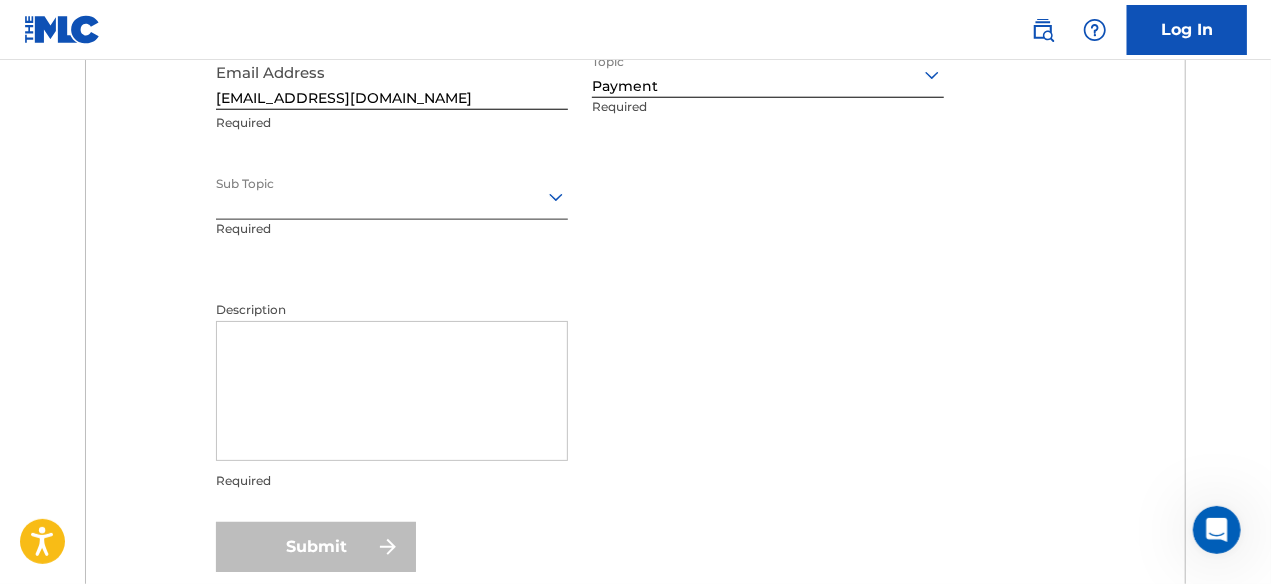 click at bounding box center (392, 196) 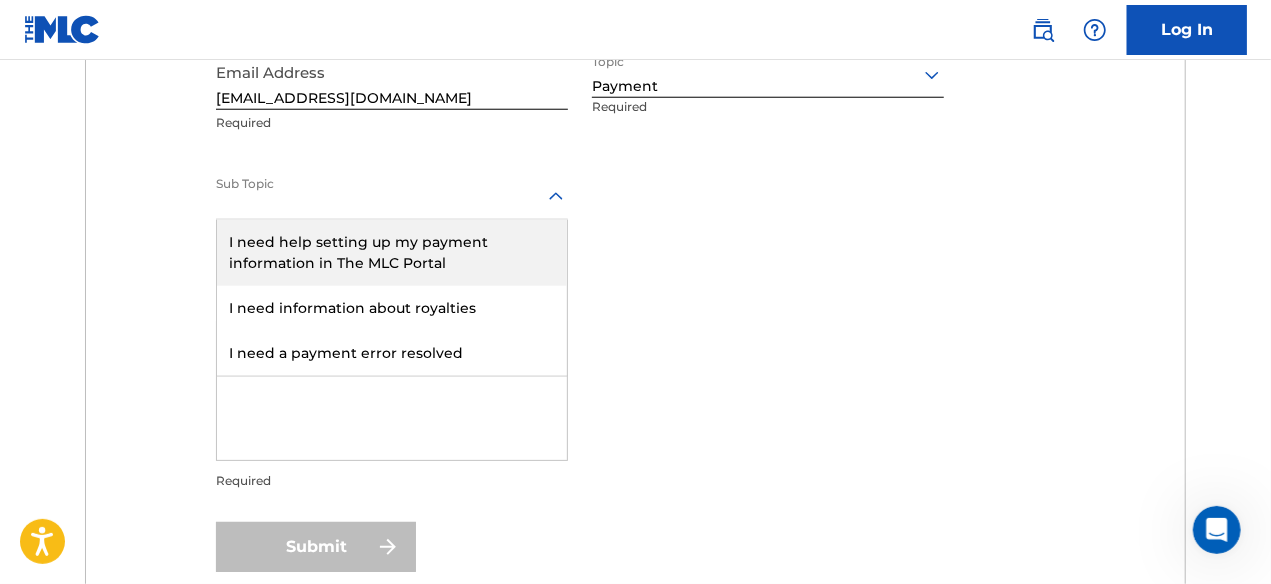 click on "I need help setting up my payment information in The MLC Portal" at bounding box center (392, 253) 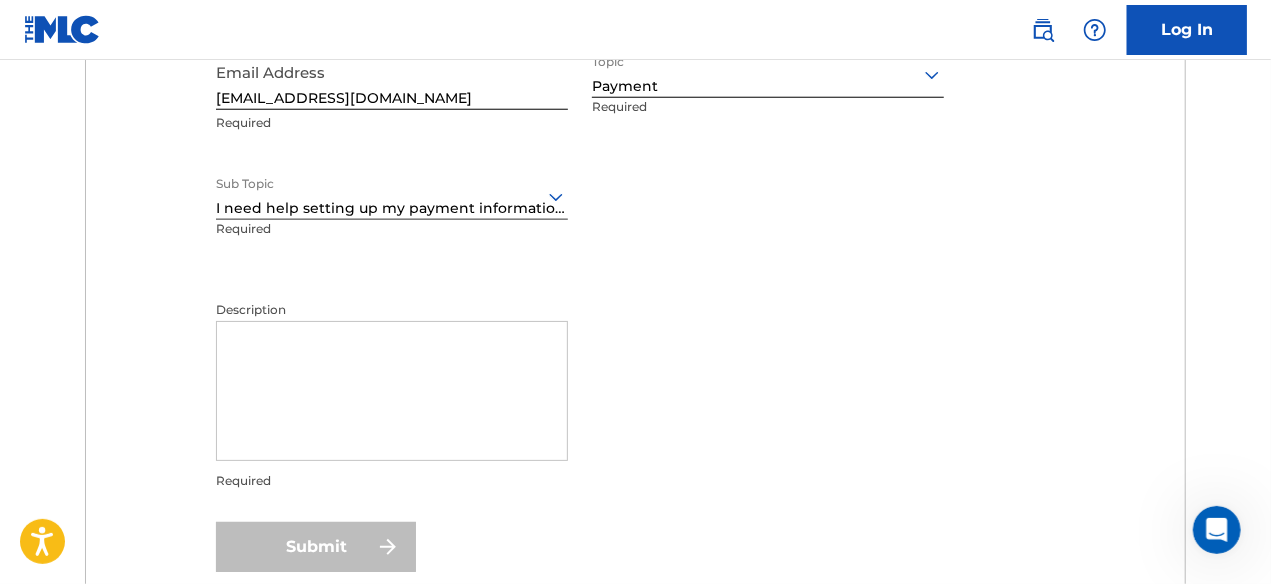 click on "Description" at bounding box center (392, 391) 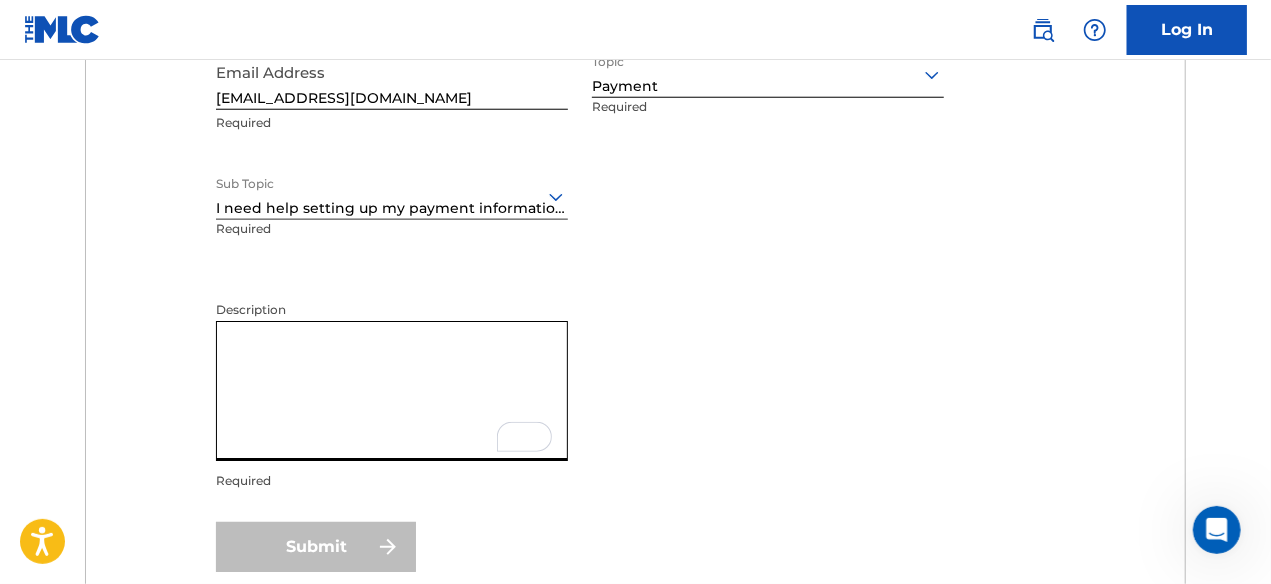 click on "Description" at bounding box center [392, 391] 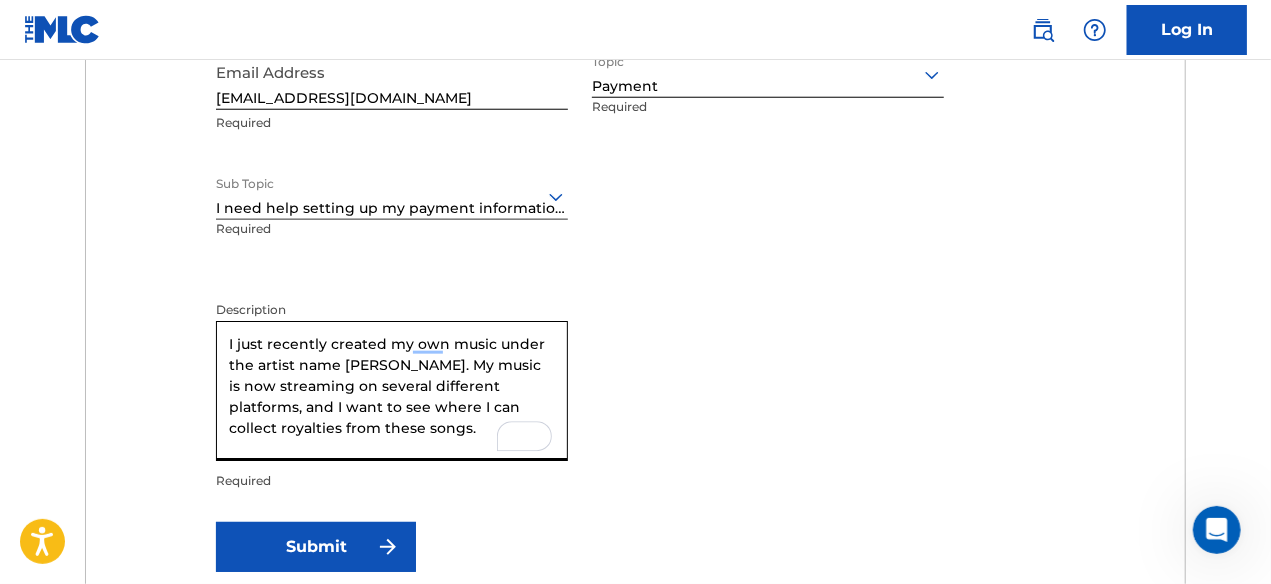 type on "I just recently created my own music under the artist name [PERSON_NAME]. My music is now streaming on several different platforms, and I want to see where I can collect royalties from these songs." 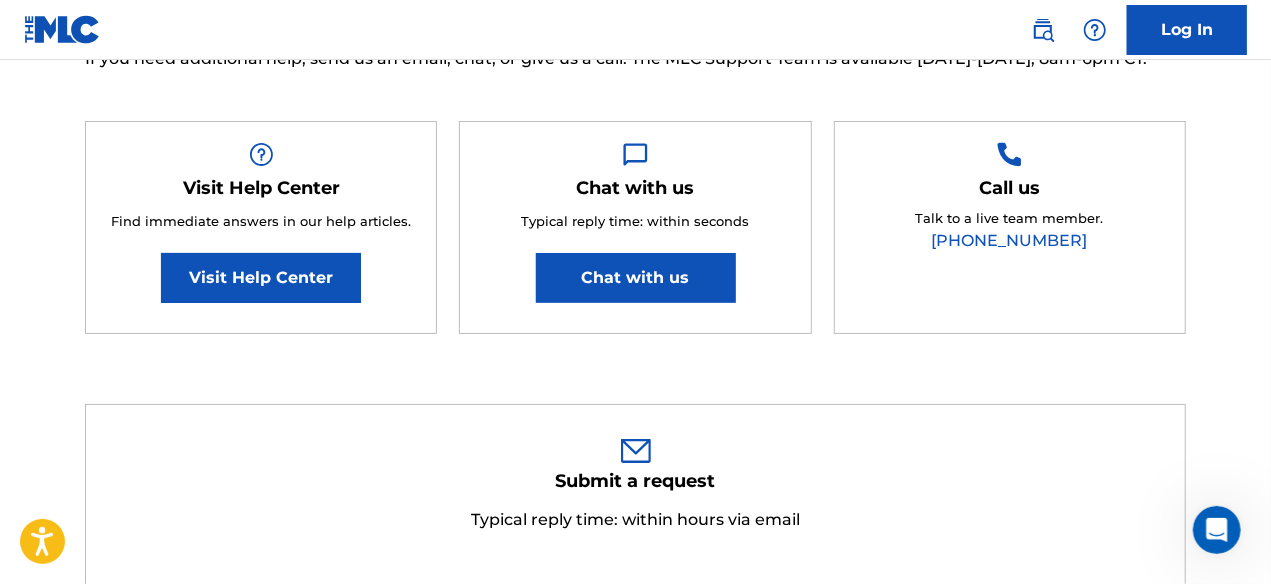 scroll, scrollTop: 0, scrollLeft: 0, axis: both 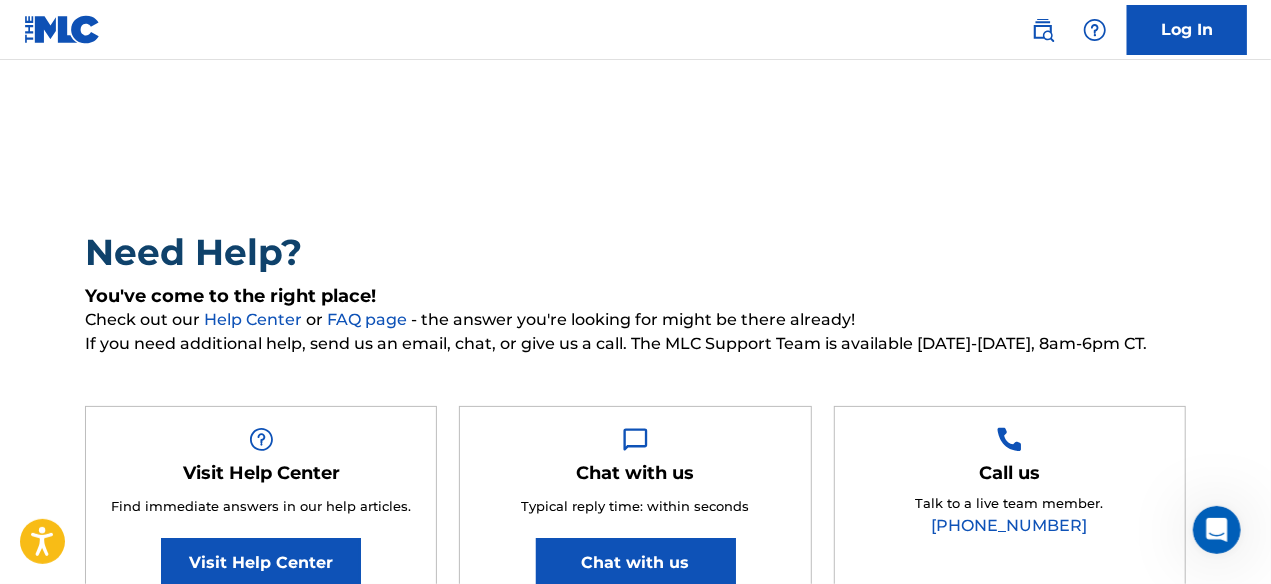 click on "Log In" at bounding box center (1187, 30) 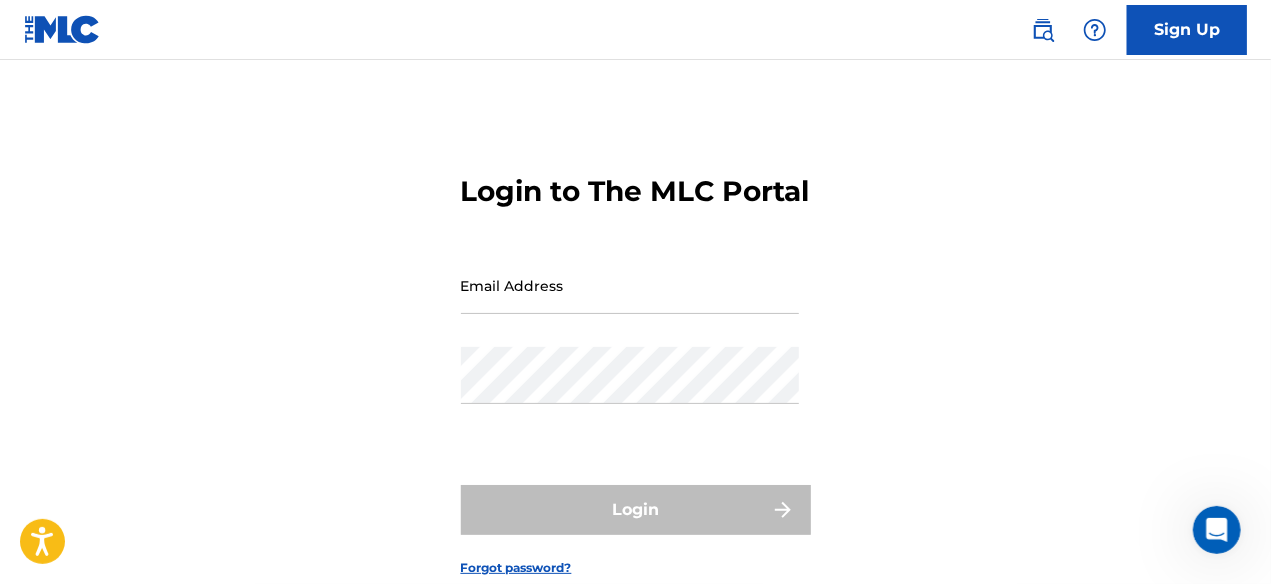 click on "Sign Up" at bounding box center (1187, 30) 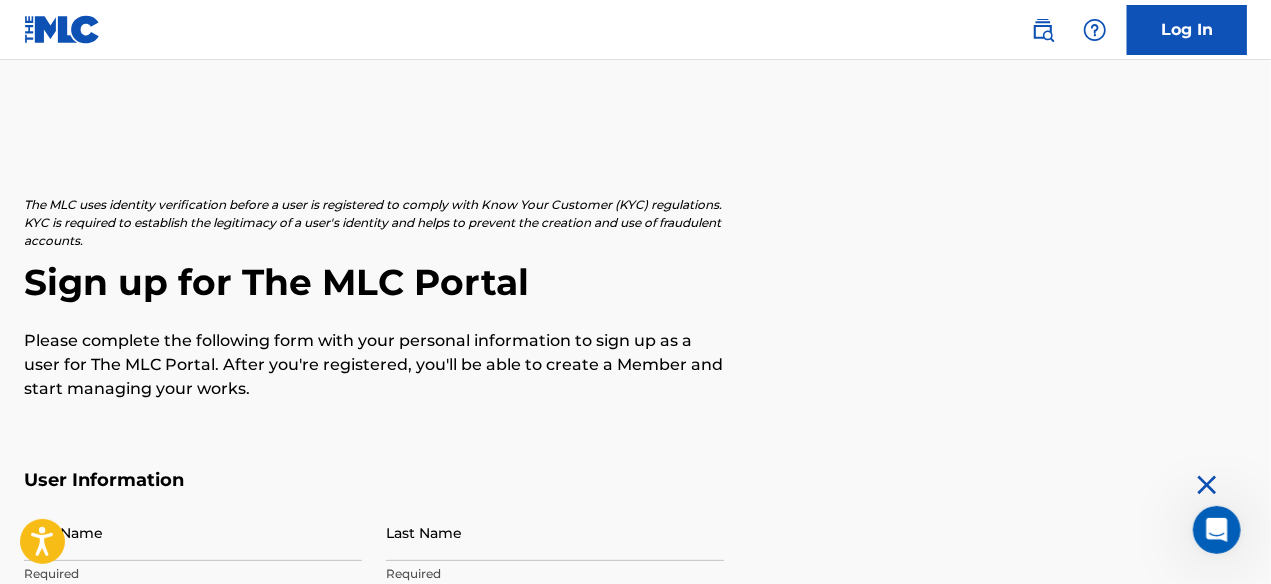 scroll, scrollTop: 511, scrollLeft: 0, axis: vertical 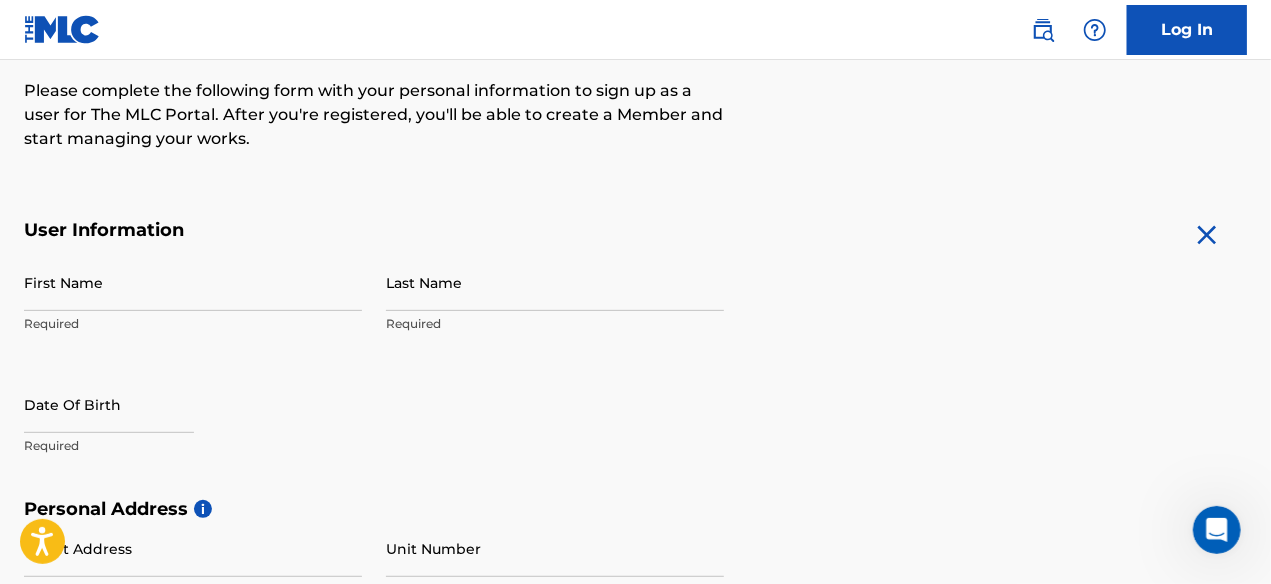 click on "First Name" at bounding box center [193, 282] 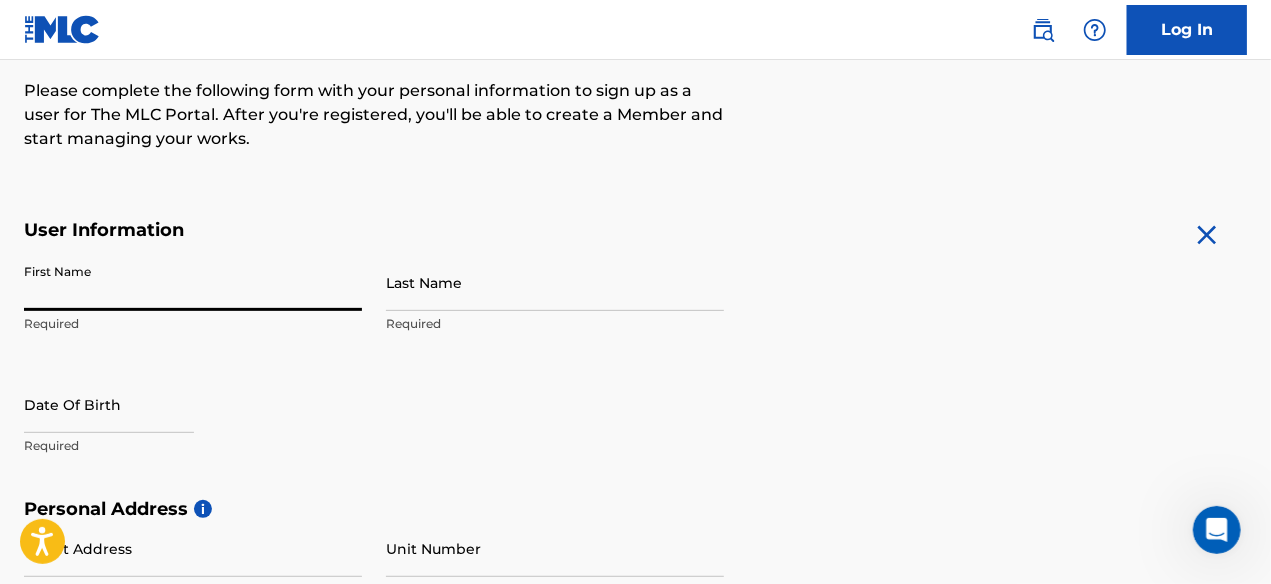 type on "[PERSON_NAME]" 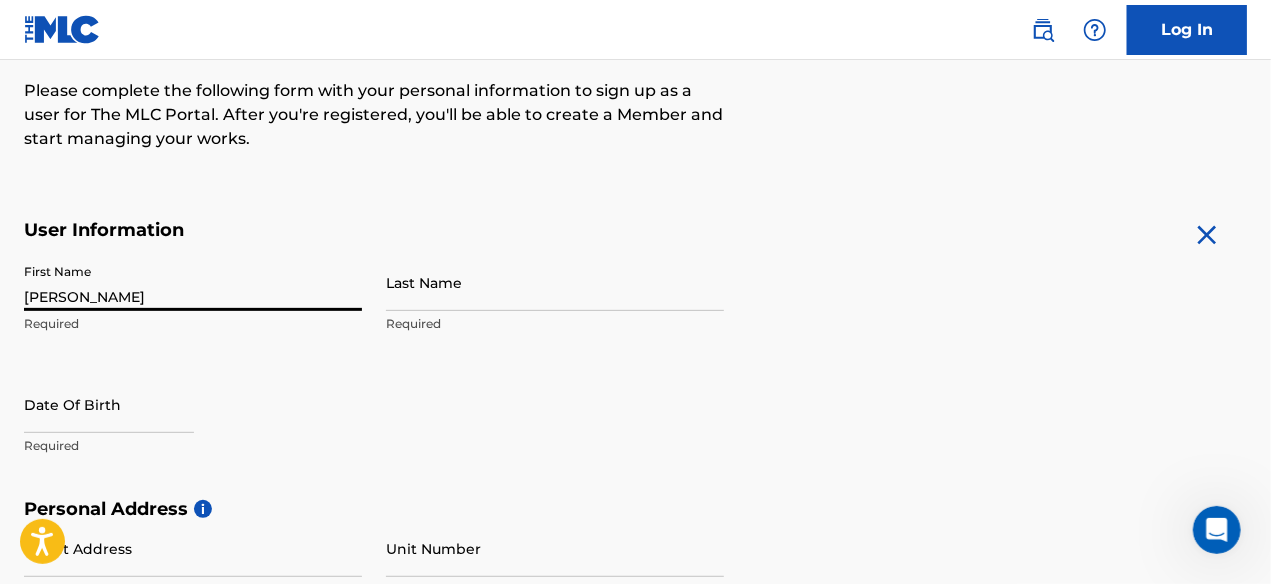 type on "[PERSON_NAME]" 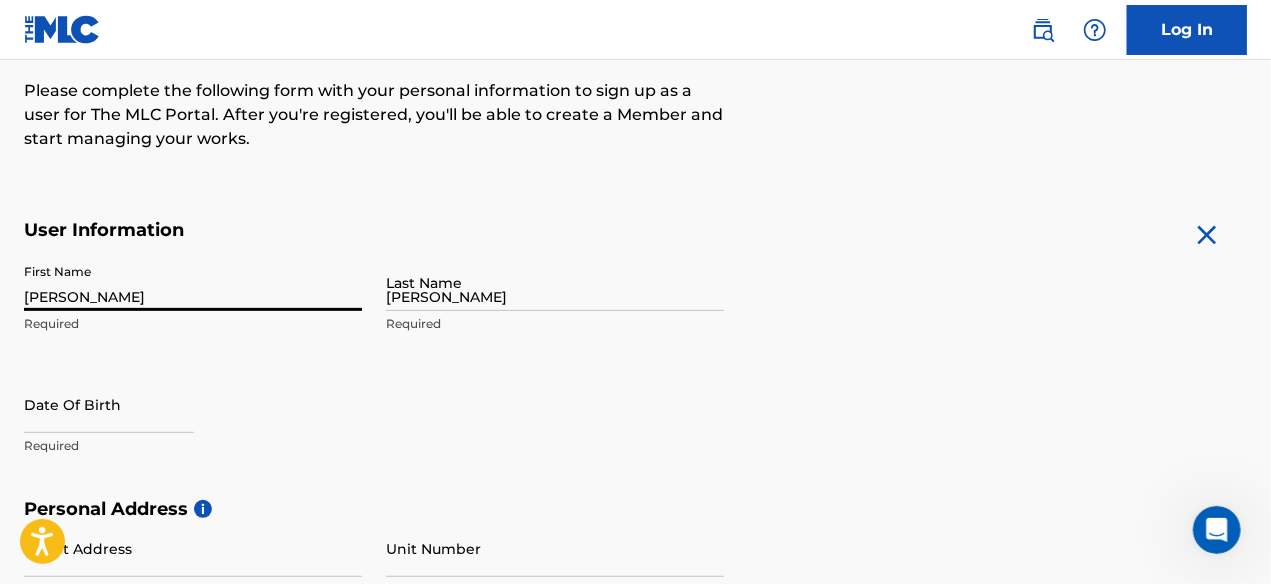 type on "[STREET_ADDRESS][PERSON_NAME]" 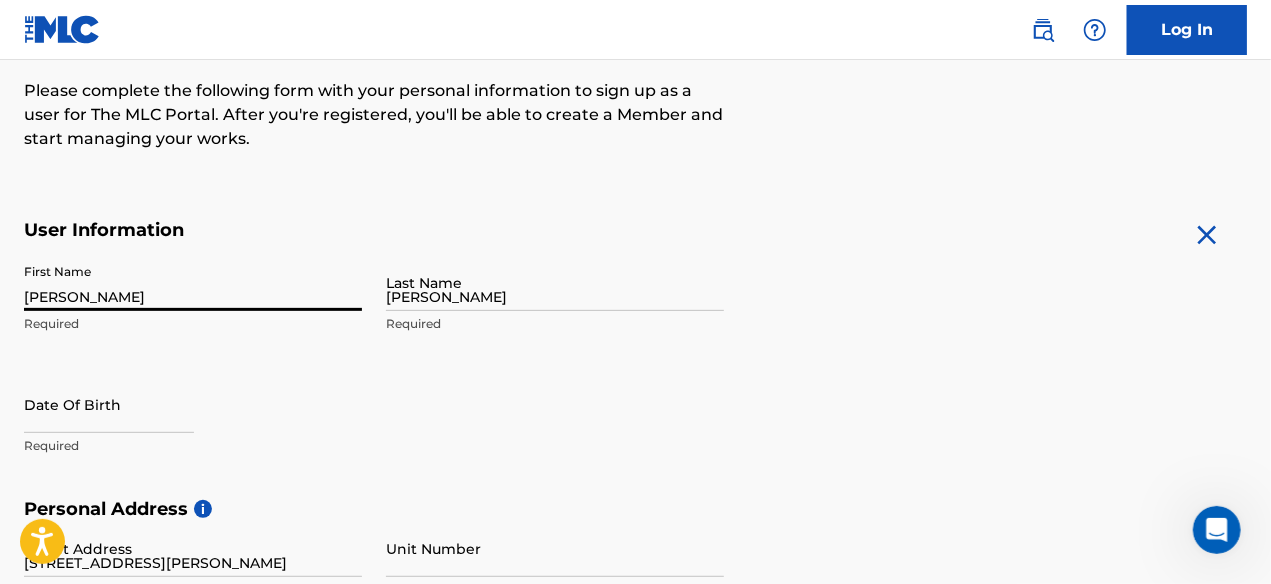 type on "[GEOGRAPHIC_DATA]" 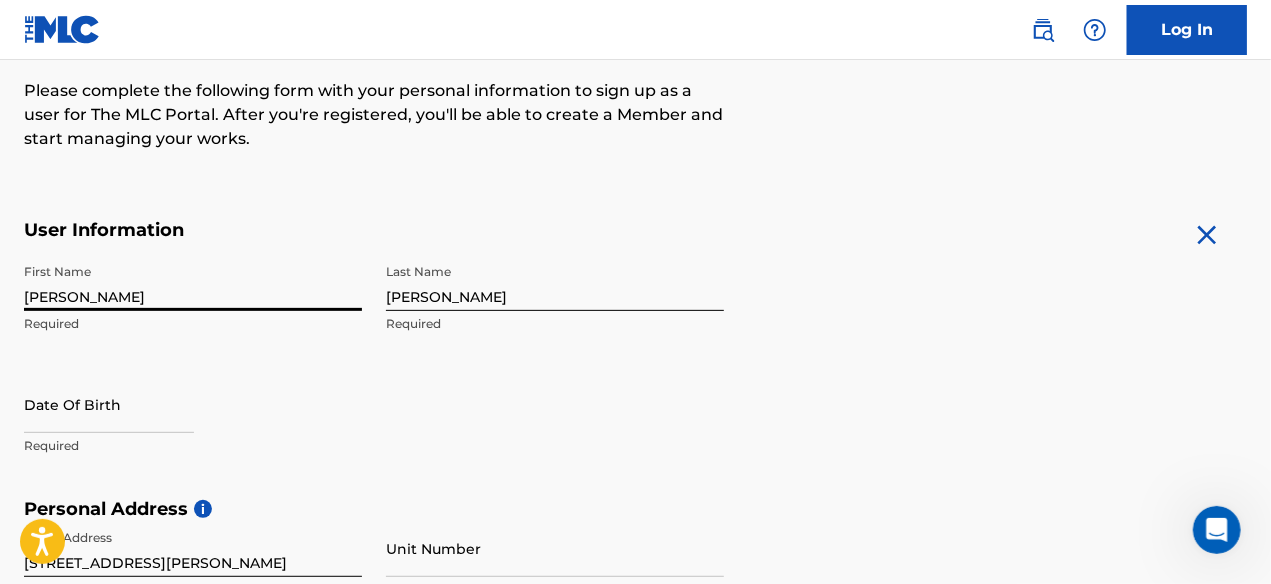scroll, scrollTop: 851, scrollLeft: 0, axis: vertical 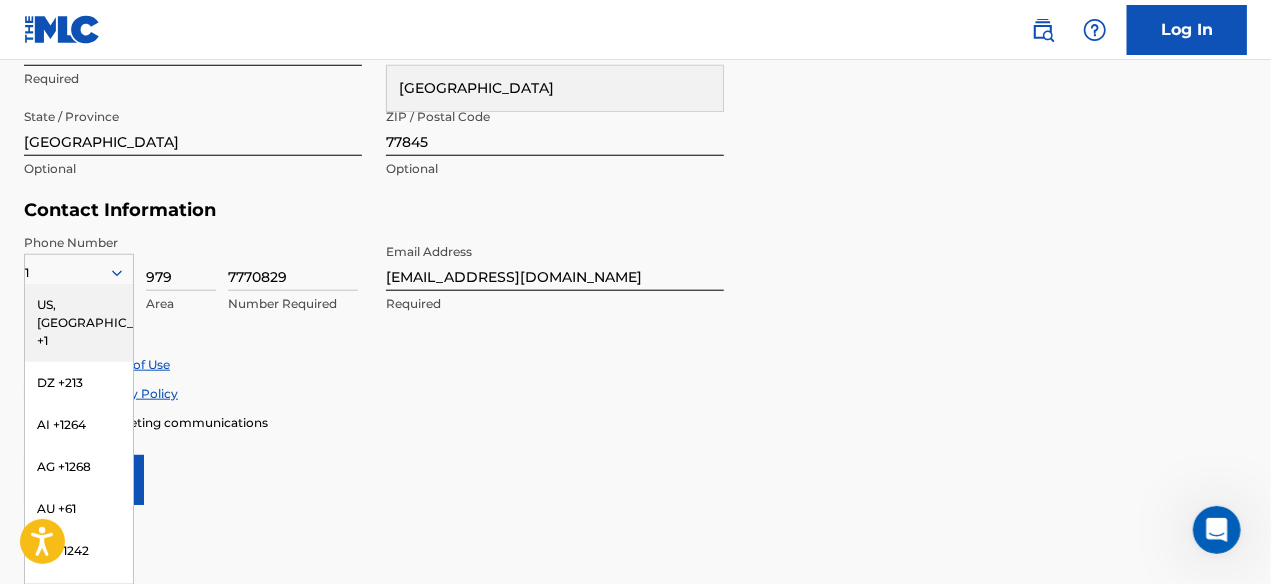 click on "US, [GEOGRAPHIC_DATA] +1" at bounding box center (79, 323) 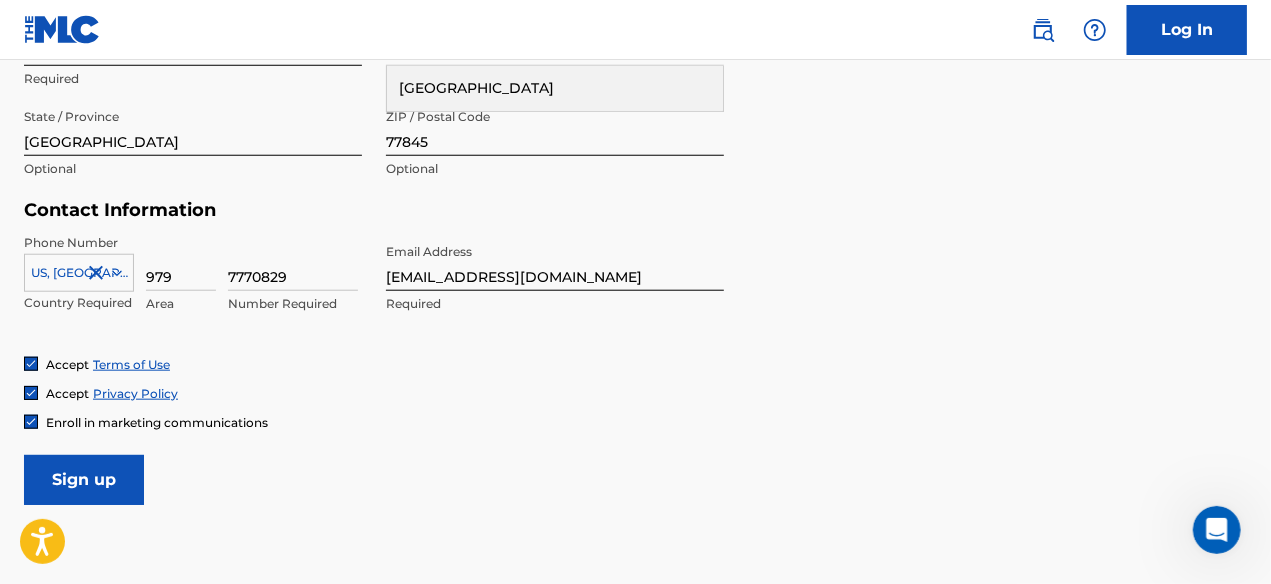 click 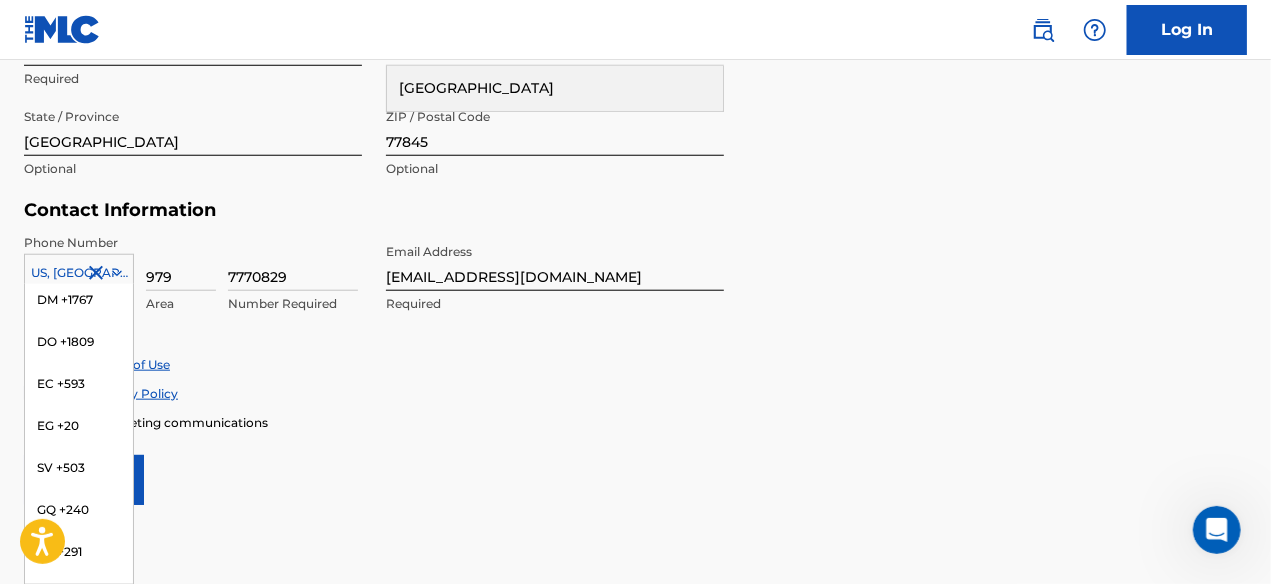 scroll, scrollTop: 0, scrollLeft: 0, axis: both 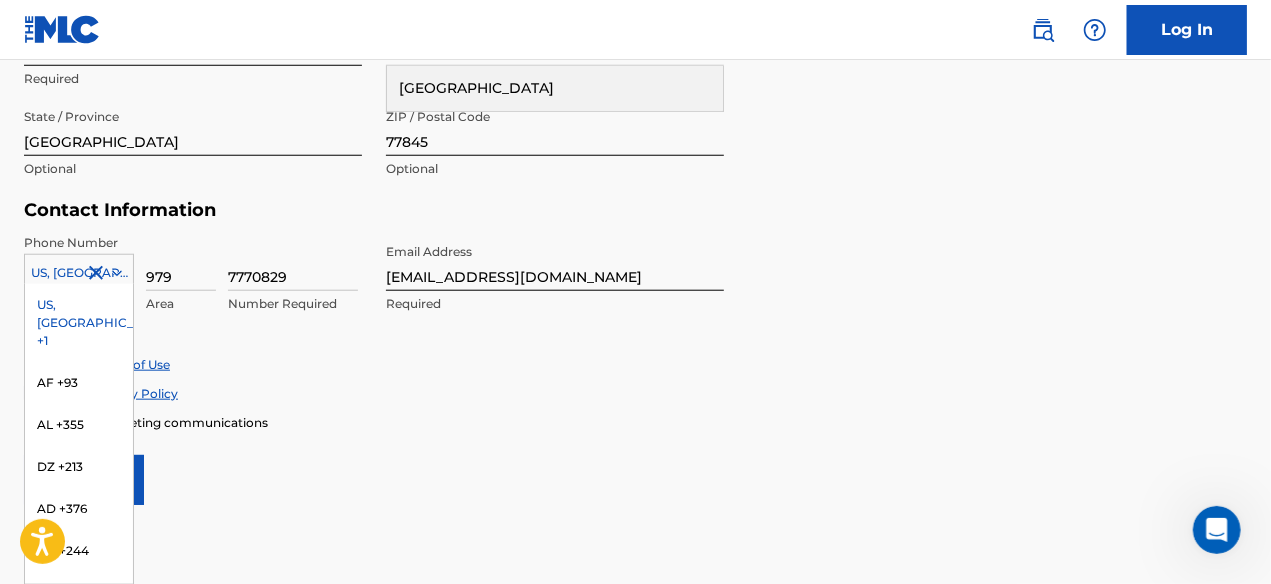 click on "US, [GEOGRAPHIC_DATA] +1" at bounding box center (79, 323) 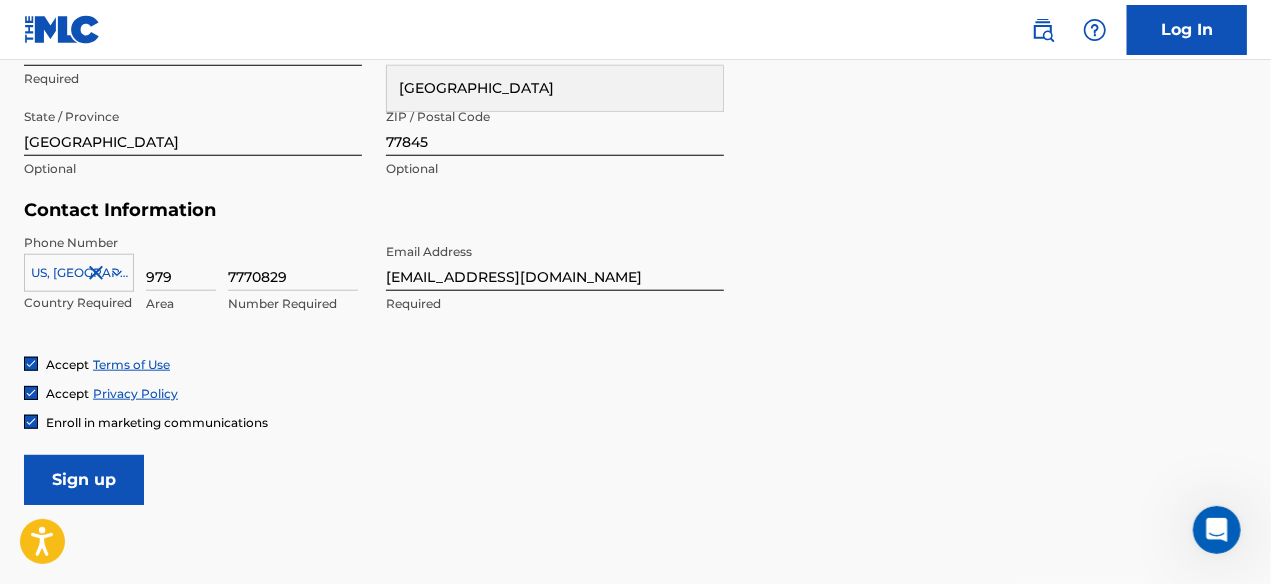 click on "Accept Terms of Use" at bounding box center [635, 364] 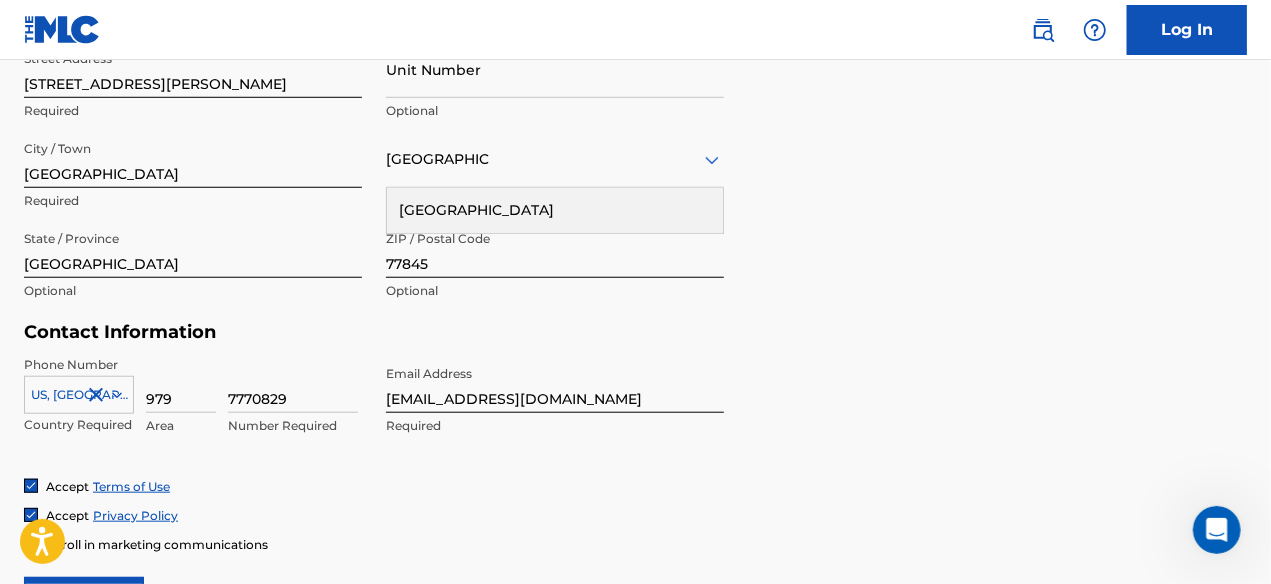 scroll, scrollTop: 551, scrollLeft: 0, axis: vertical 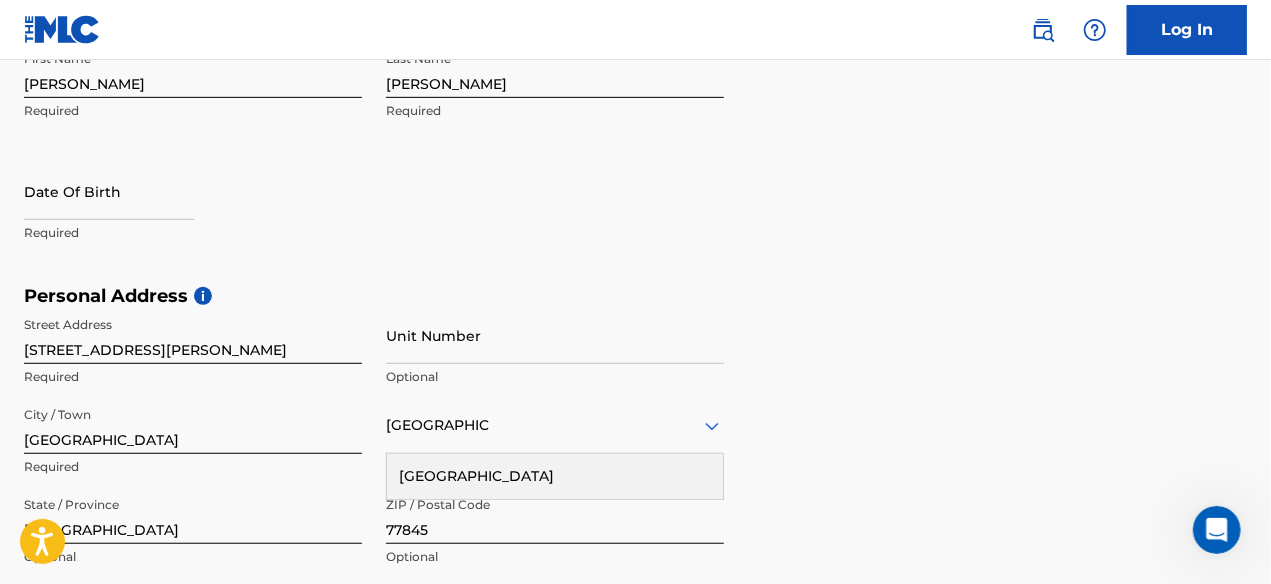click on "[PERSON_NAME]" at bounding box center (555, 69) 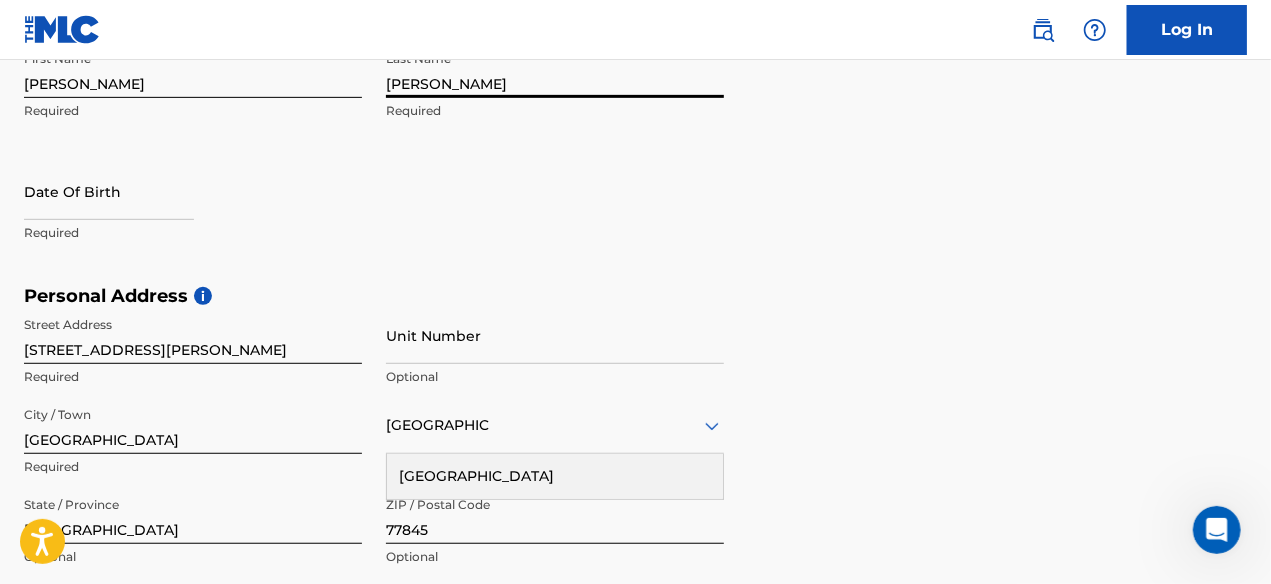 type on "[PERSON_NAME]" 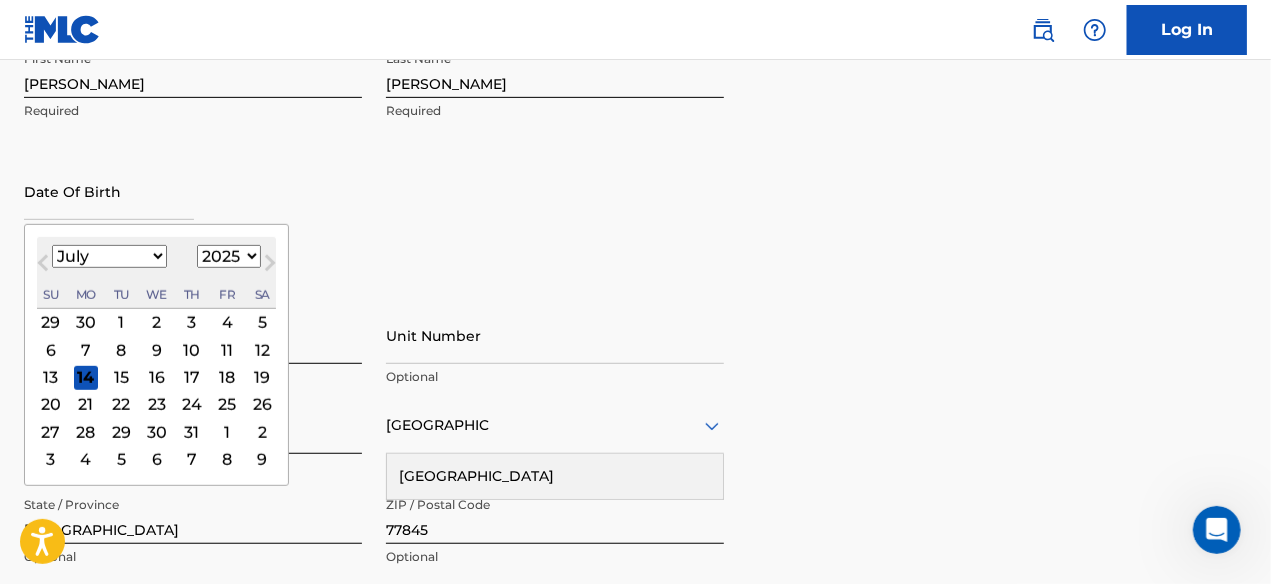 click at bounding box center [109, 191] 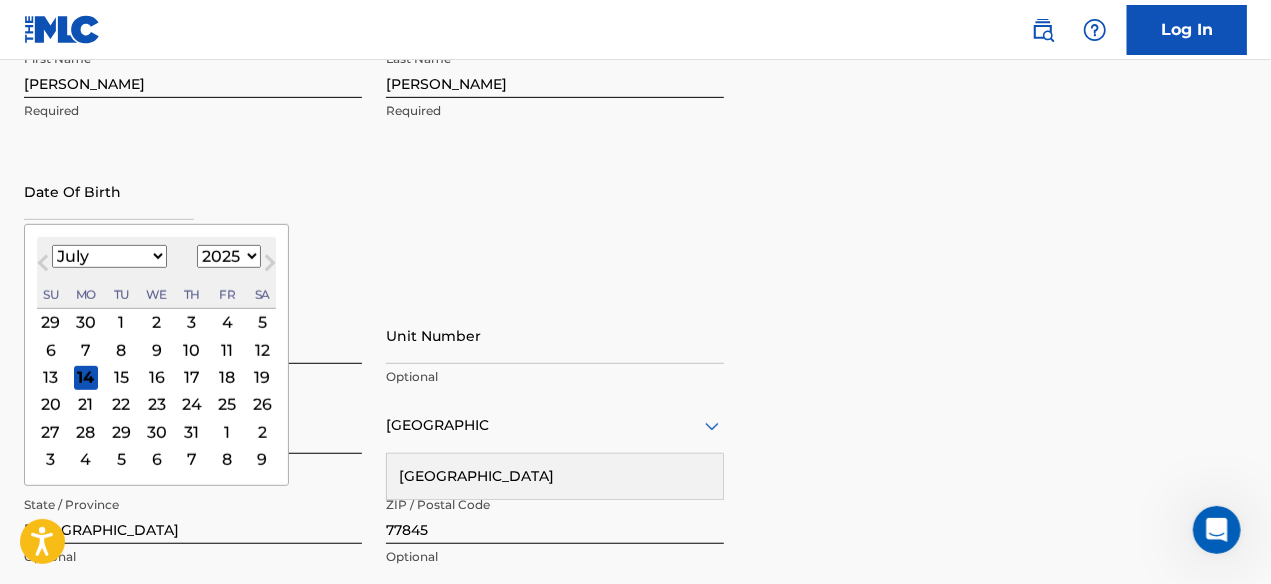 select on "1988" 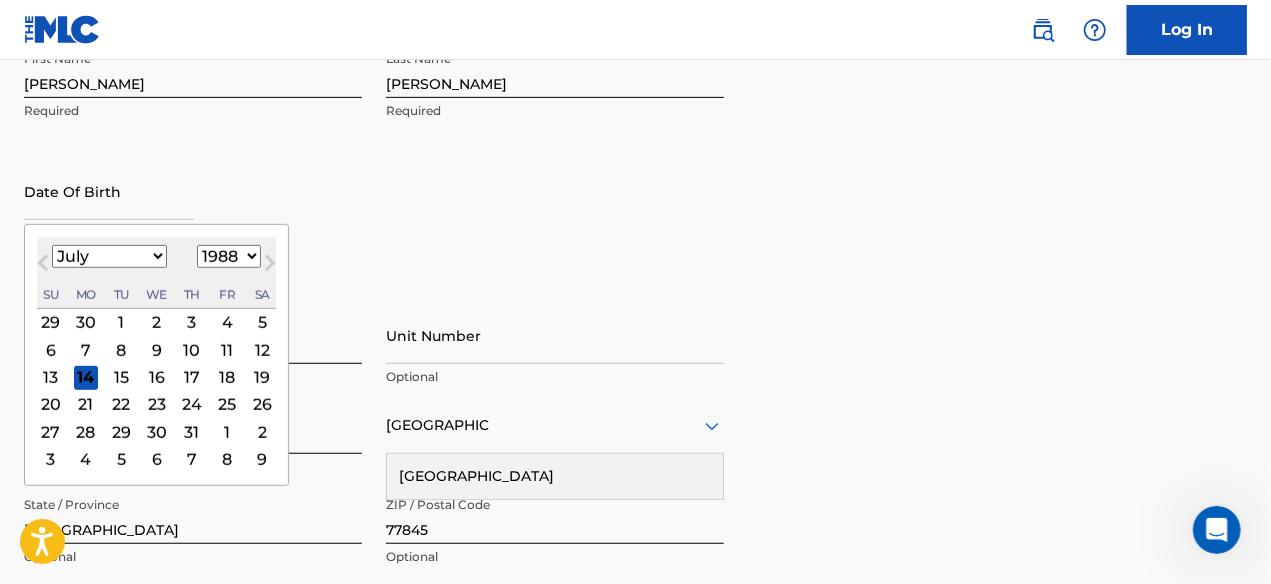 click on "1899 1900 1901 1902 1903 1904 1905 1906 1907 1908 1909 1910 1911 1912 1913 1914 1915 1916 1917 1918 1919 1920 1921 1922 1923 1924 1925 1926 1927 1928 1929 1930 1931 1932 1933 1934 1935 1936 1937 1938 1939 1940 1941 1942 1943 1944 1945 1946 1947 1948 1949 1950 1951 1952 1953 1954 1955 1956 1957 1958 1959 1960 1961 1962 1963 1964 1965 1966 1967 1968 1969 1970 1971 1972 1973 1974 1975 1976 1977 1978 1979 1980 1981 1982 1983 1984 1985 1986 1987 1988 1989 1990 1991 1992 1993 1994 1995 1996 1997 1998 1999 2000 2001 2002 2003 2004 2005 2006 2007 2008 2009 2010 2011 2012 2013 2014 2015 2016 2017 2018 2019 2020 2021 2022 2023 2024 2025 2026 2027 2028 2029 2030 2031 2032 2033 2034 2035 2036 2037 2038 2039 2040 2041 2042 2043 2044 2045 2046 2047 2048 2049 2050 2051 2052 2053 2054 2055 2056 2057 2058 2059 2060 2061 2062 2063 2064 2065 2066 2067 2068 2069 2070 2071 2072 2073 2074 2075 2076 2077 2078 2079 2080 2081 2082 2083 2084 2085 2086 2087 2088 2089 2090 2091 2092 2093 2094 2095 2096 2097 2098 2099 2100" at bounding box center (229, 256) 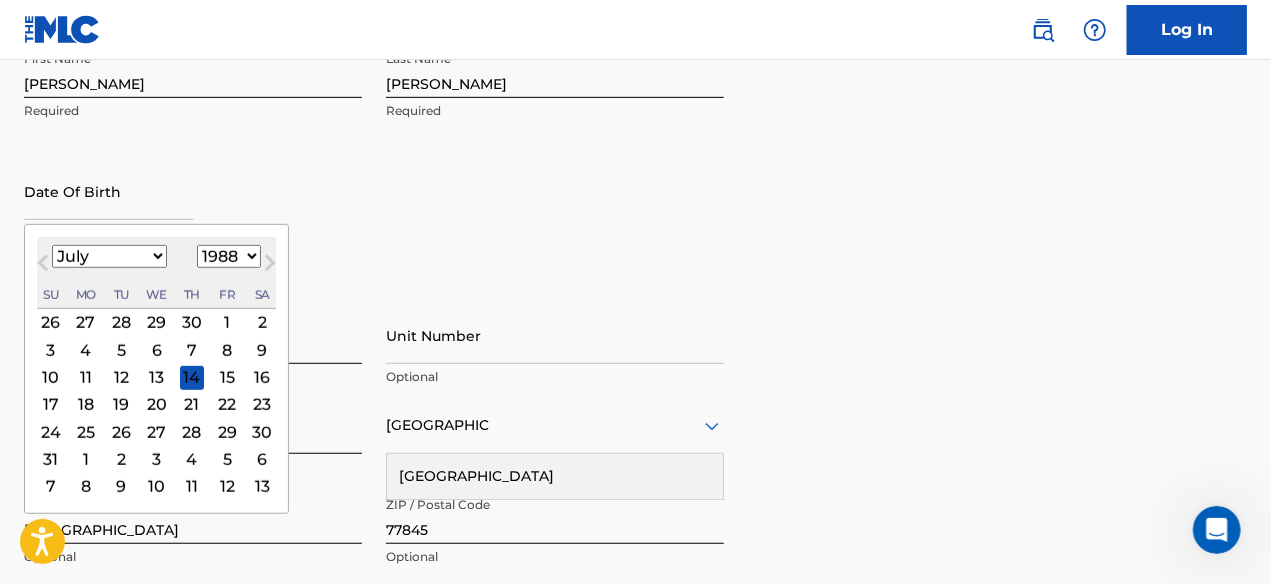 click on "January February March April May June July August September October November December" at bounding box center [109, 256] 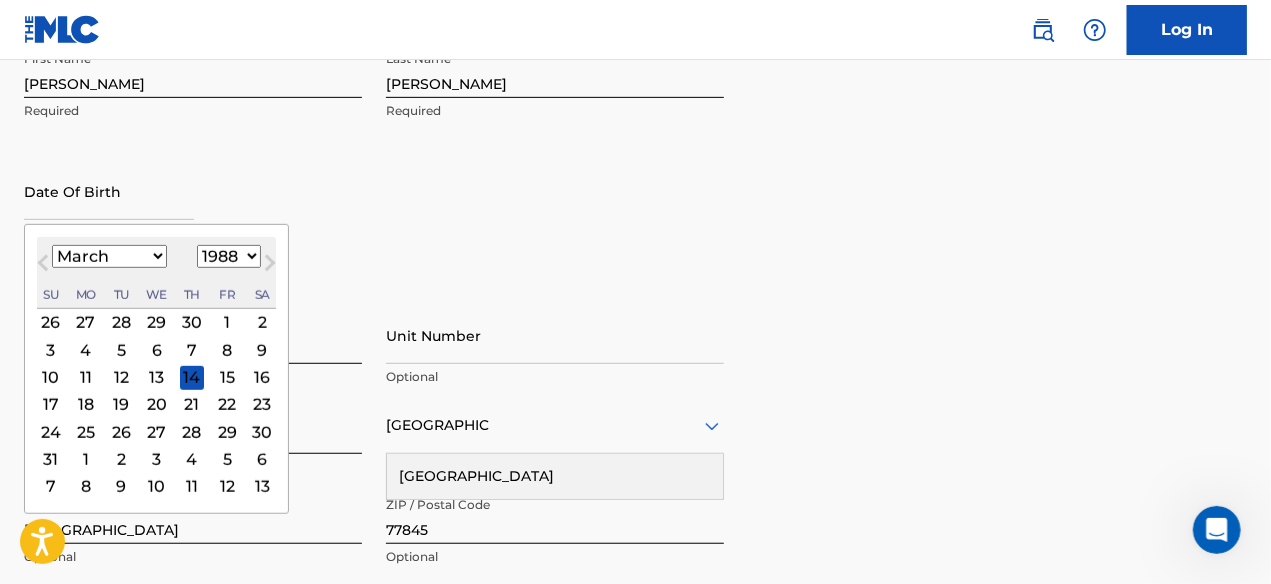 click on "January February March April May June July August September October November December" at bounding box center (109, 256) 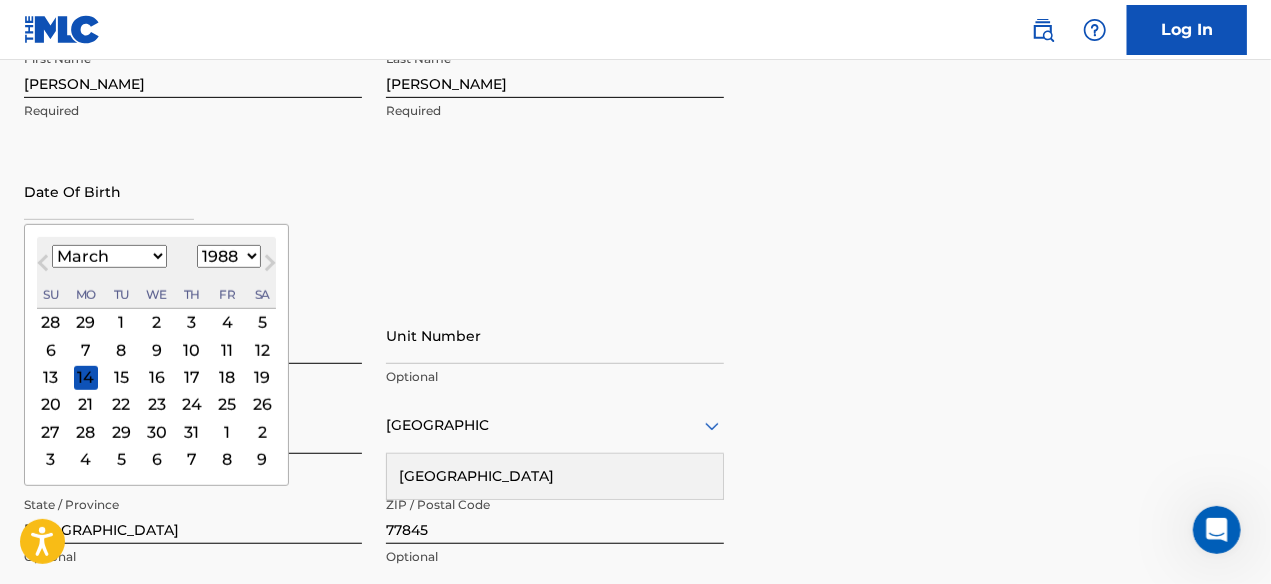 click on "18" at bounding box center [227, 377] 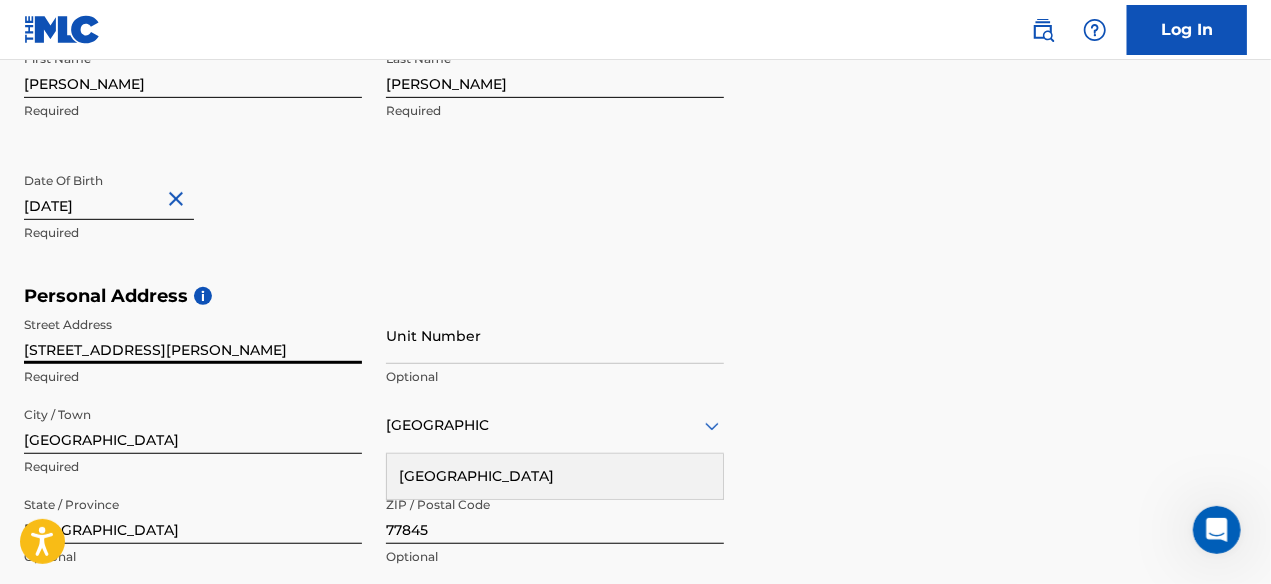 drag, startPoint x: 200, startPoint y: 353, endPoint x: -4, endPoint y: 300, distance: 210.77238 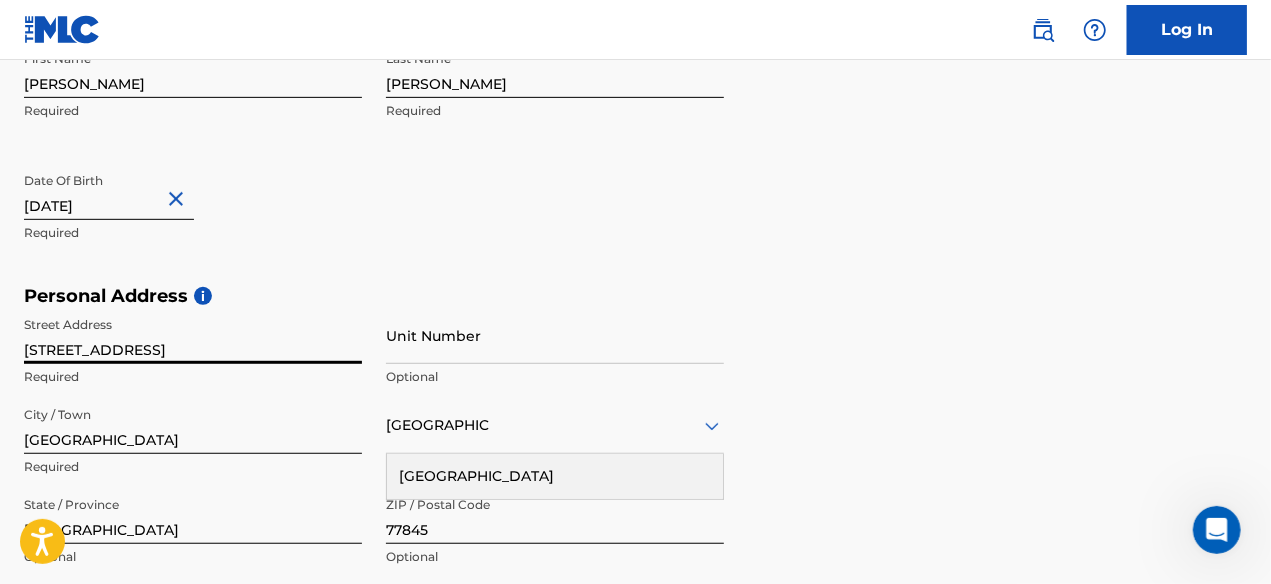 type on "[STREET_ADDRESS]" 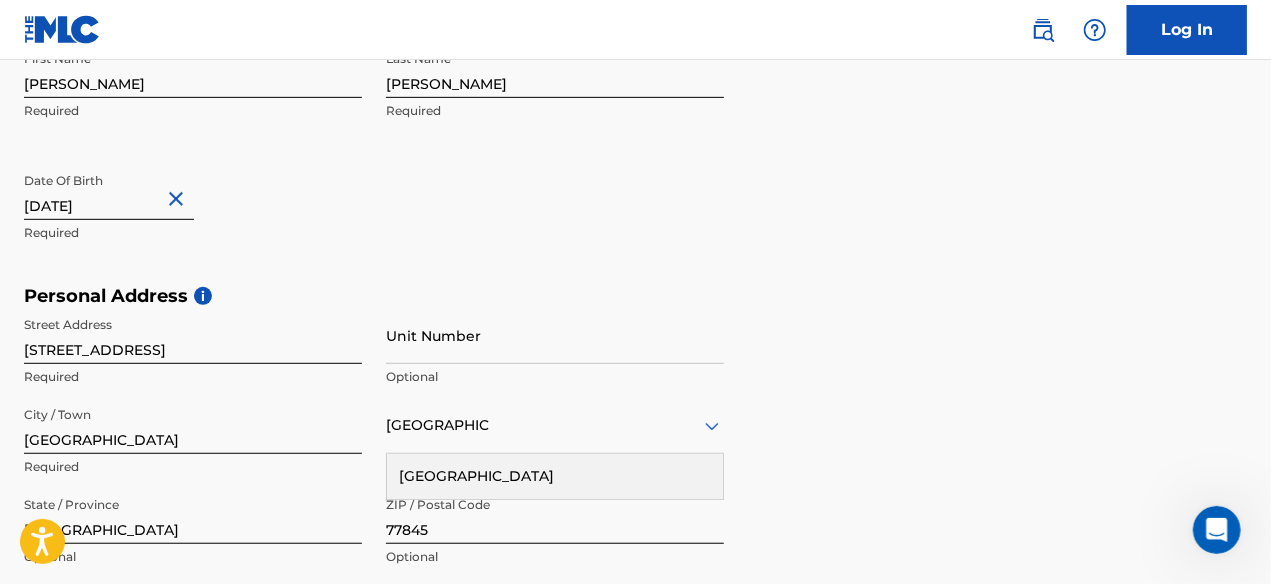 click on "Unit Number" at bounding box center (555, 335) 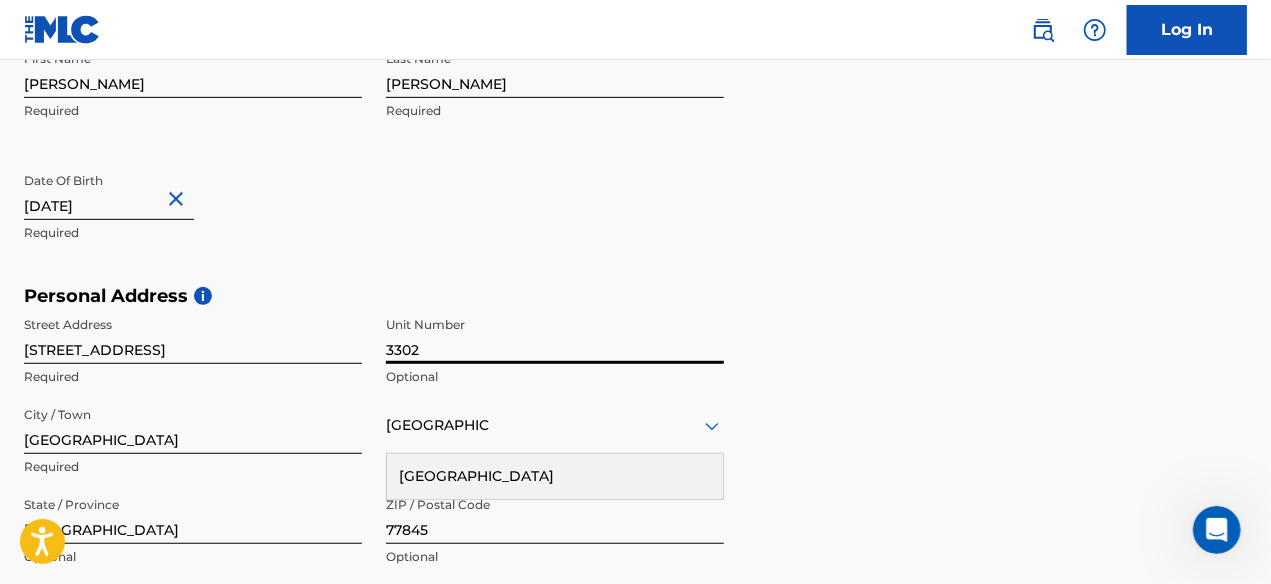 type on "3302" 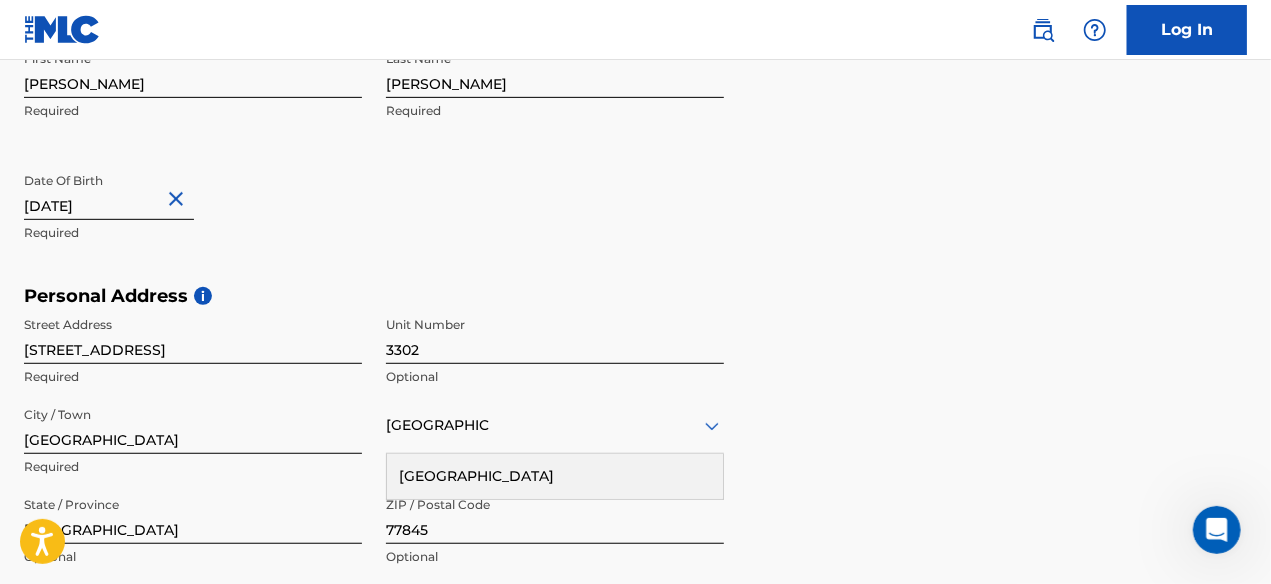 click on "First Name [PERSON_NAME] Required Last Name [PERSON_NAME] Required Date Of Birth [DEMOGRAPHIC_DATA] Required" at bounding box center [374, 163] 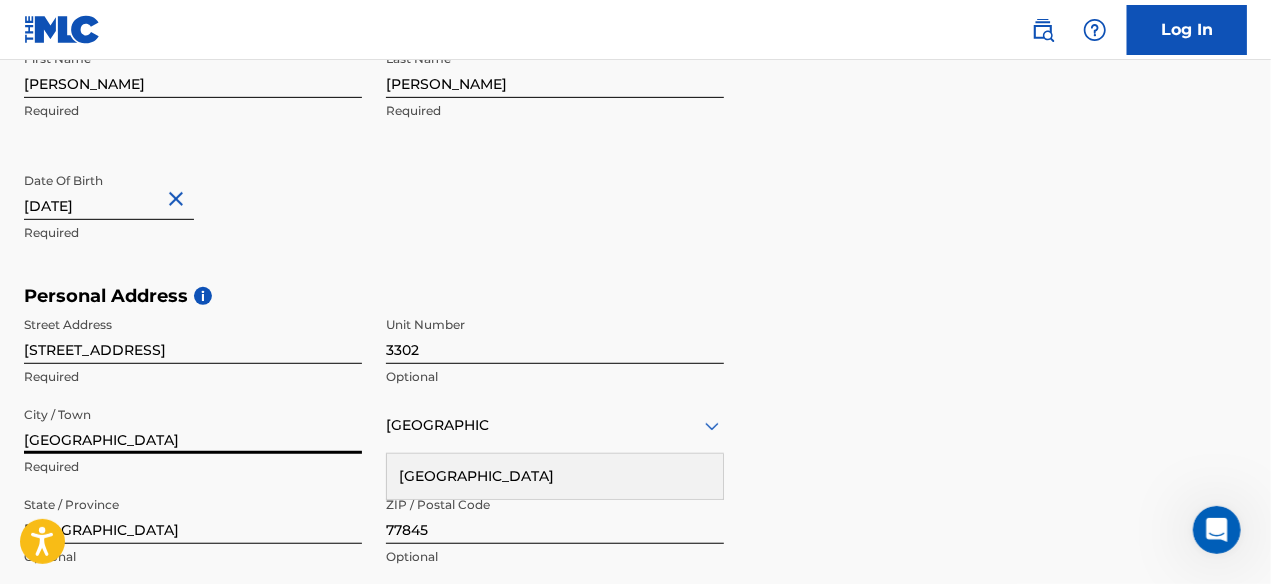 drag, startPoint x: 166, startPoint y: 437, endPoint x: 0, endPoint y: 420, distance: 166.86821 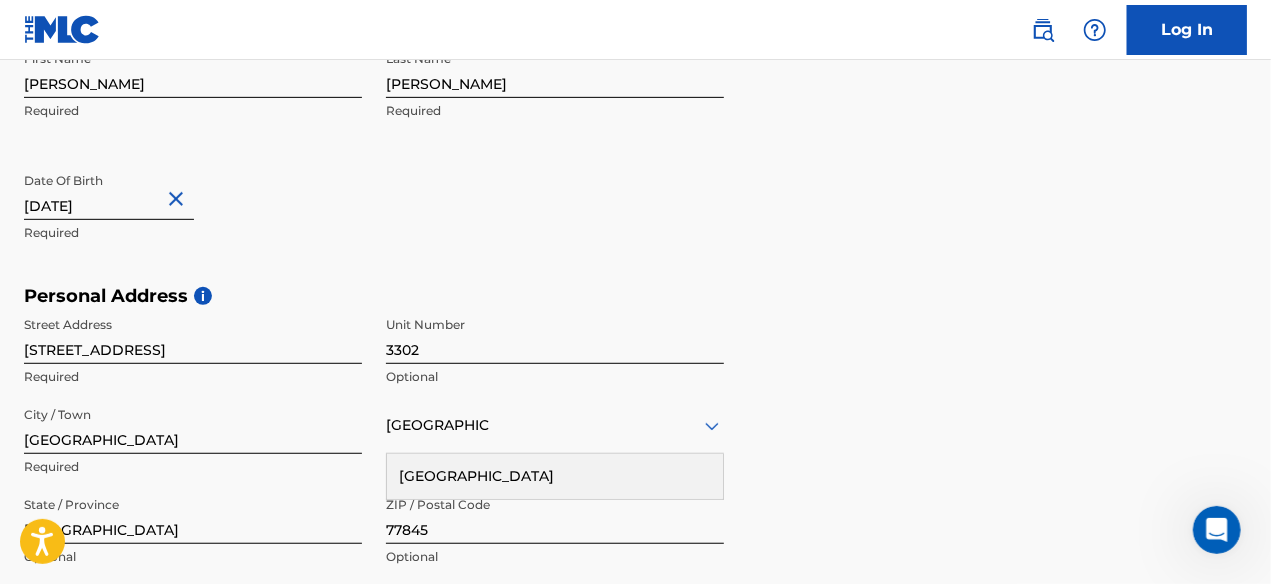 click on "Personal Address i Street Address [STREET_ADDRESS] Optional City / Town [GEOGRAPHIC_DATA] Required [GEOGRAPHIC_DATA] [GEOGRAPHIC_DATA] Required State / Province [GEOGRAPHIC_DATA] Optional ZIP / Postal Code 77845 Optional" at bounding box center [635, 436] 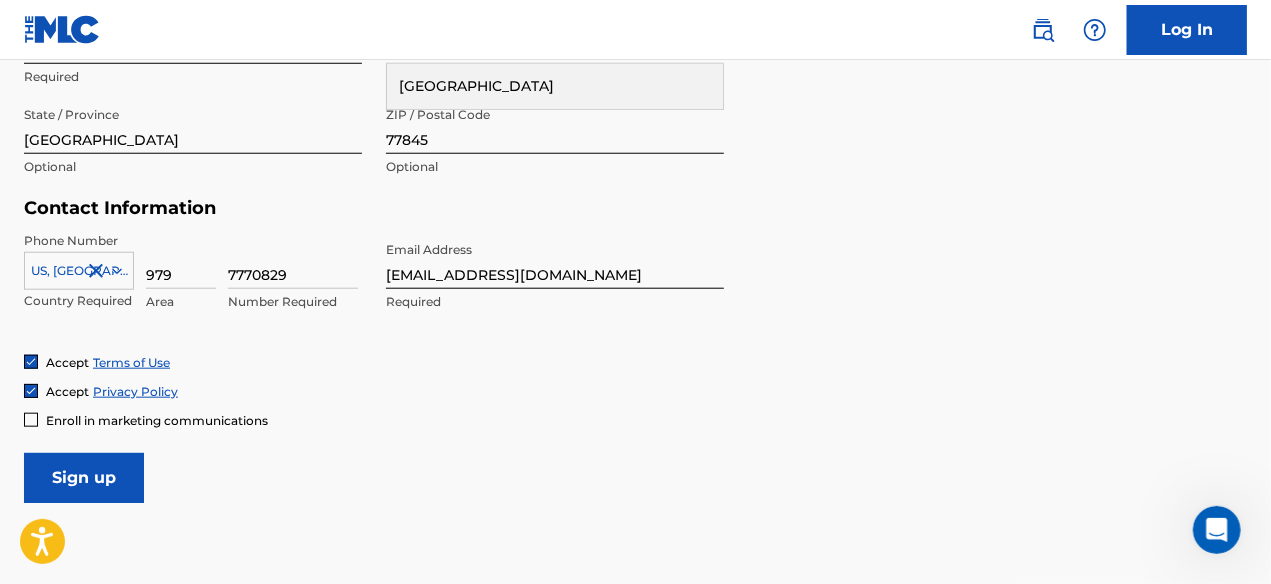 scroll, scrollTop: 856, scrollLeft: 0, axis: vertical 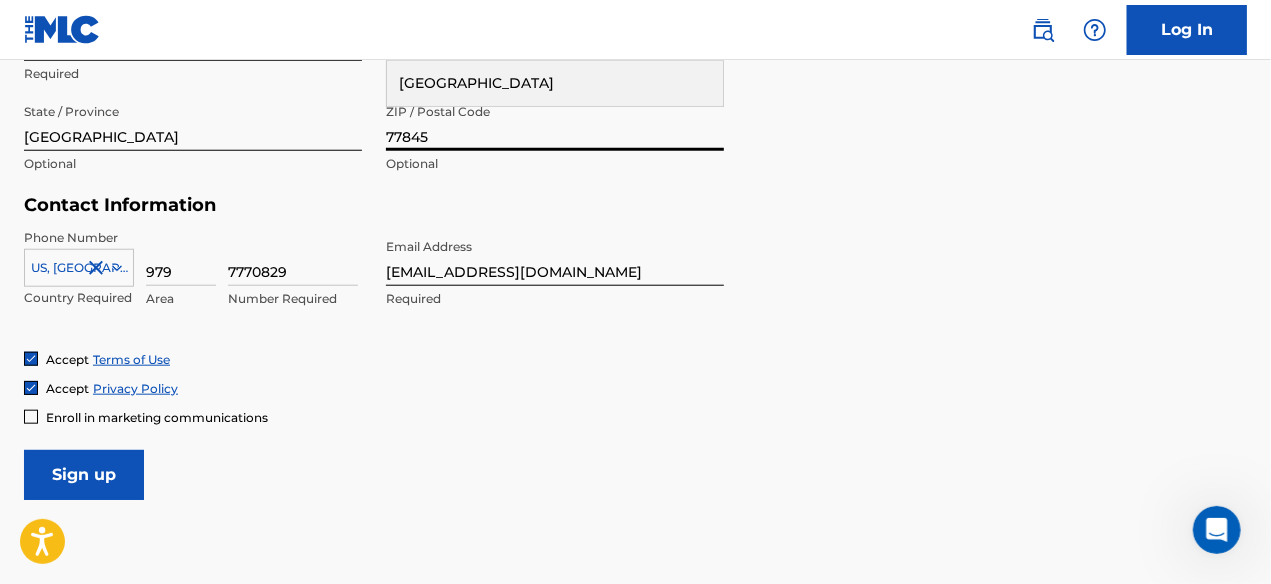 click on "77845" at bounding box center [555, 122] 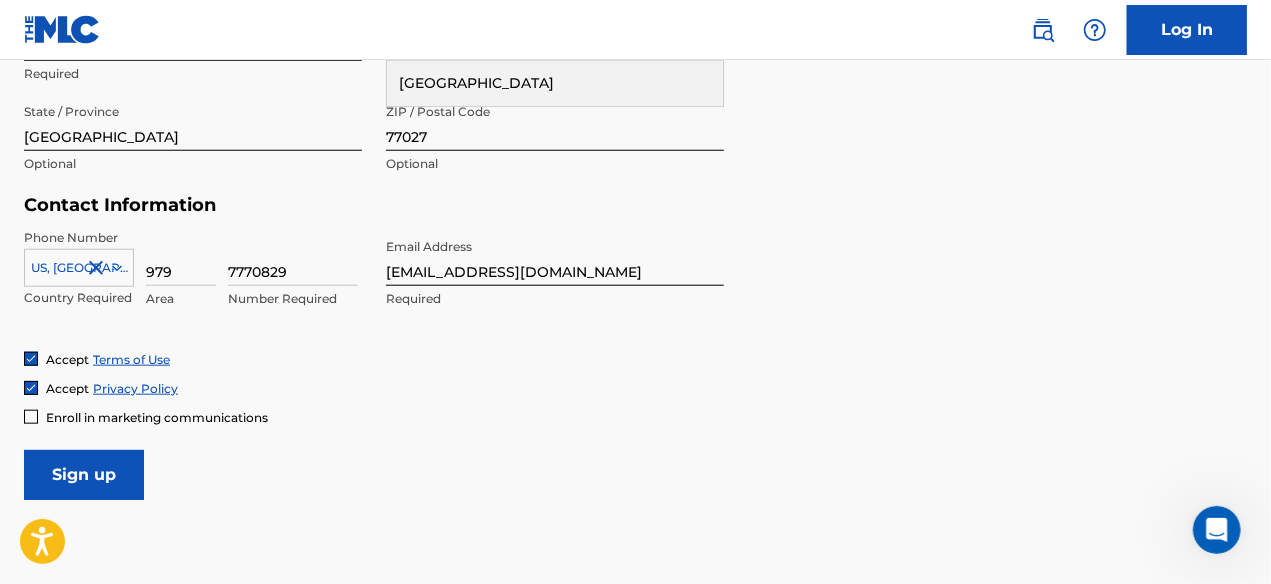 click on "Accept Privacy Policy" at bounding box center (635, 388) 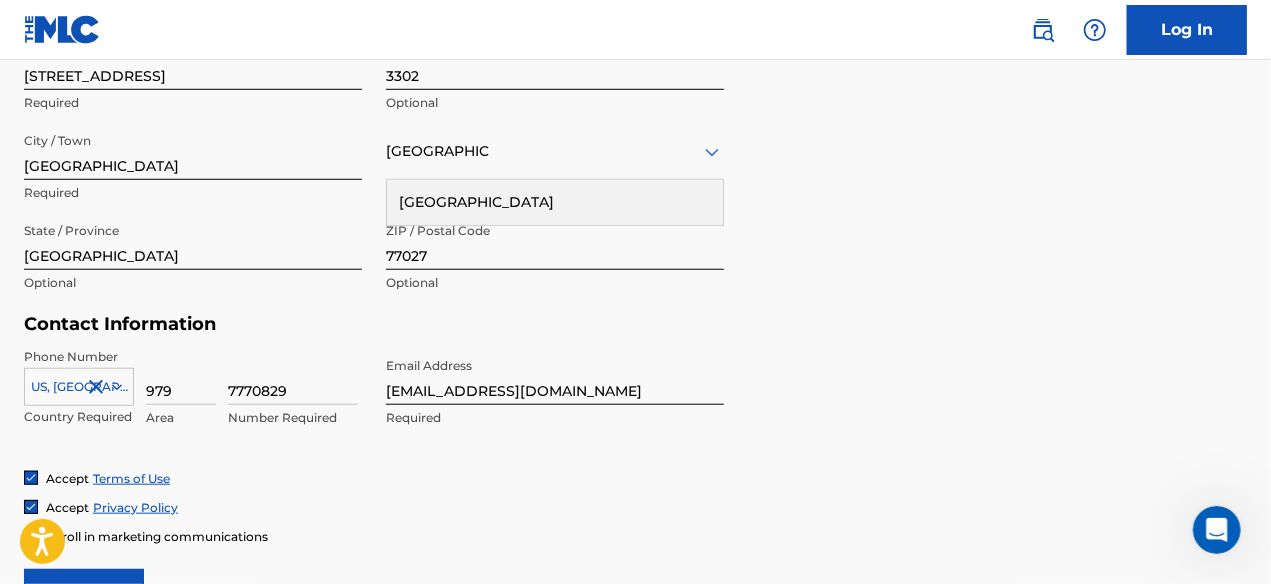 scroll, scrollTop: 938, scrollLeft: 0, axis: vertical 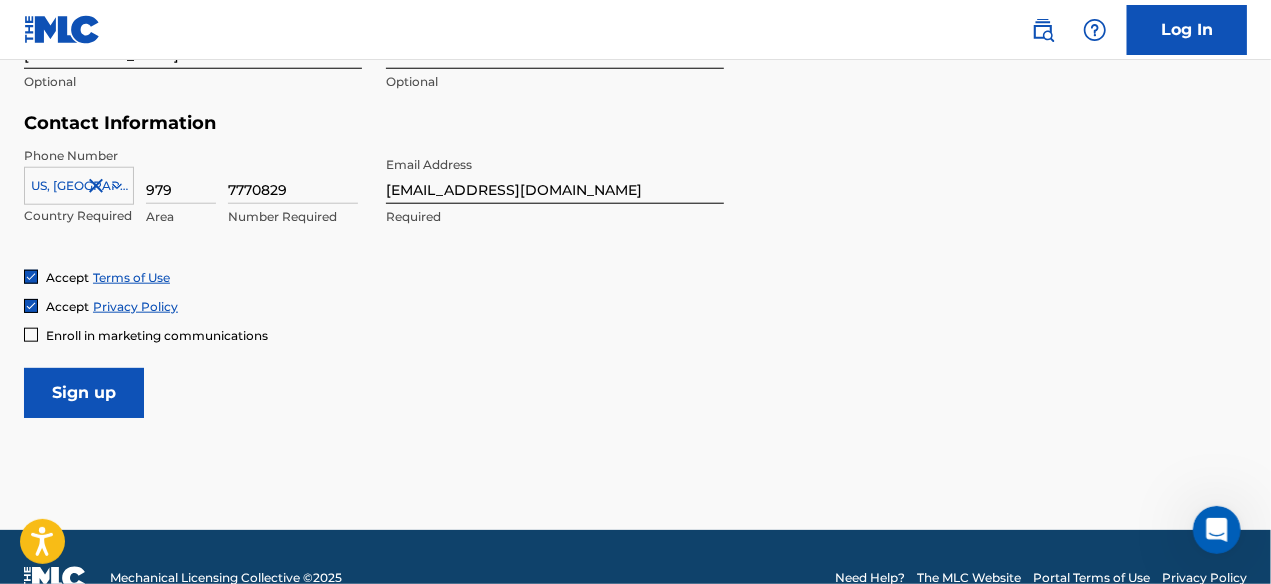 type 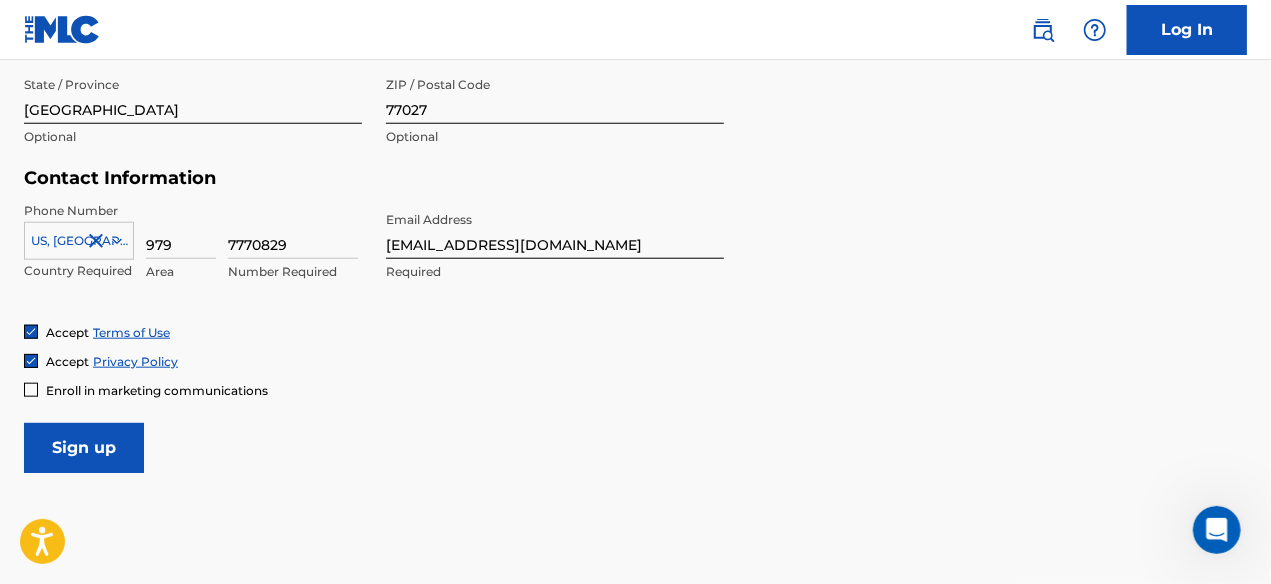 scroll, scrollTop: 897, scrollLeft: 0, axis: vertical 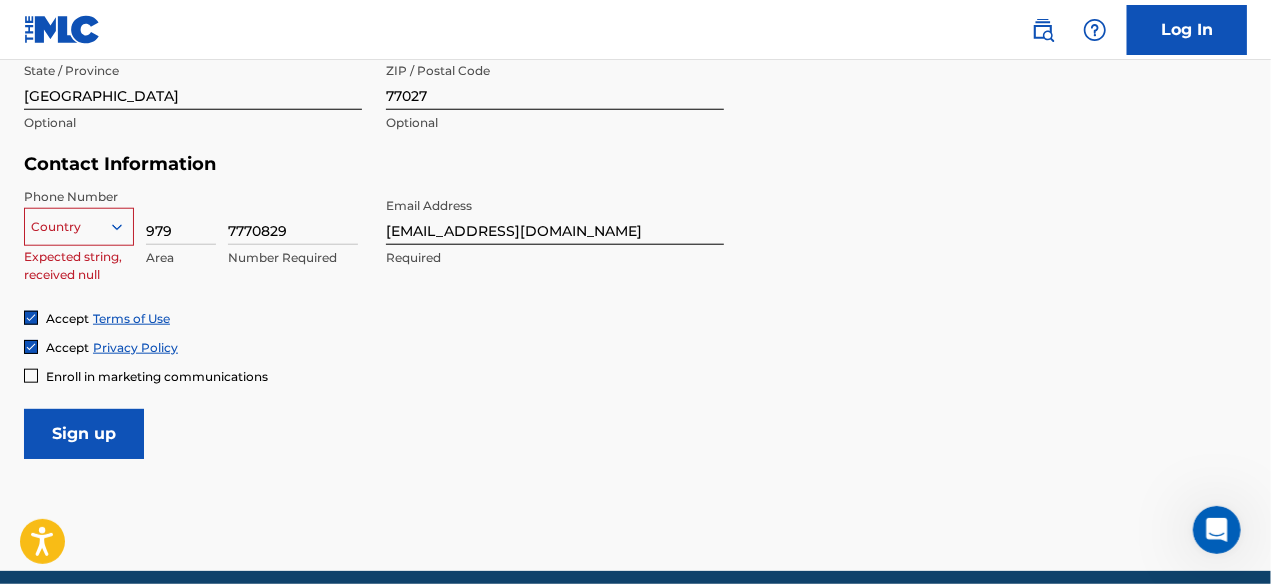 click 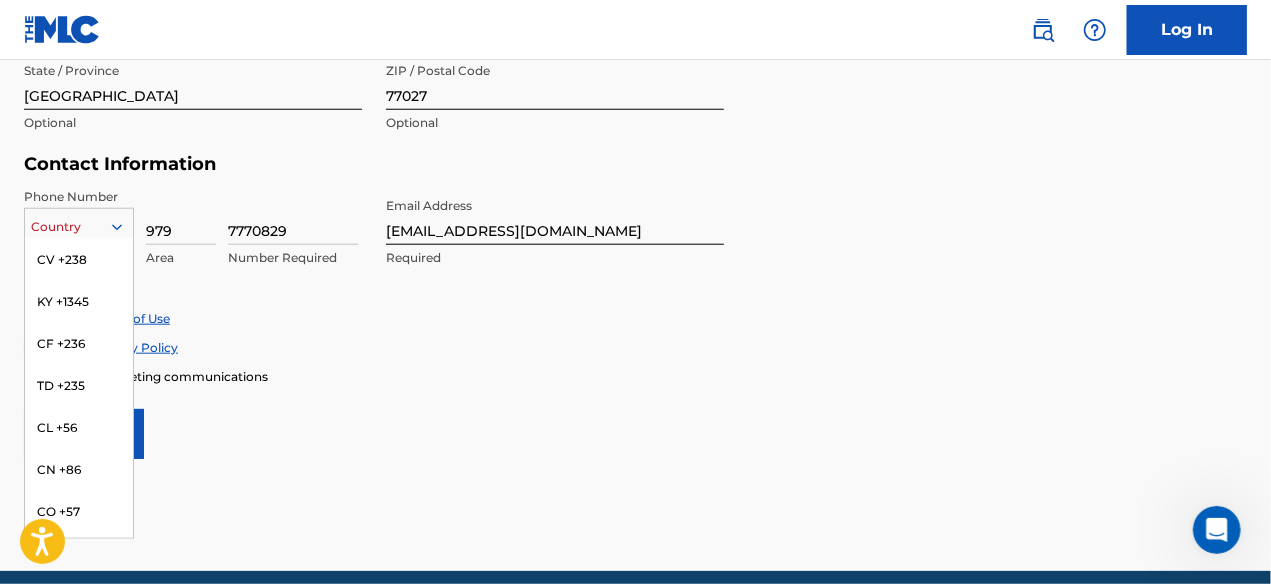 scroll, scrollTop: 0, scrollLeft: 0, axis: both 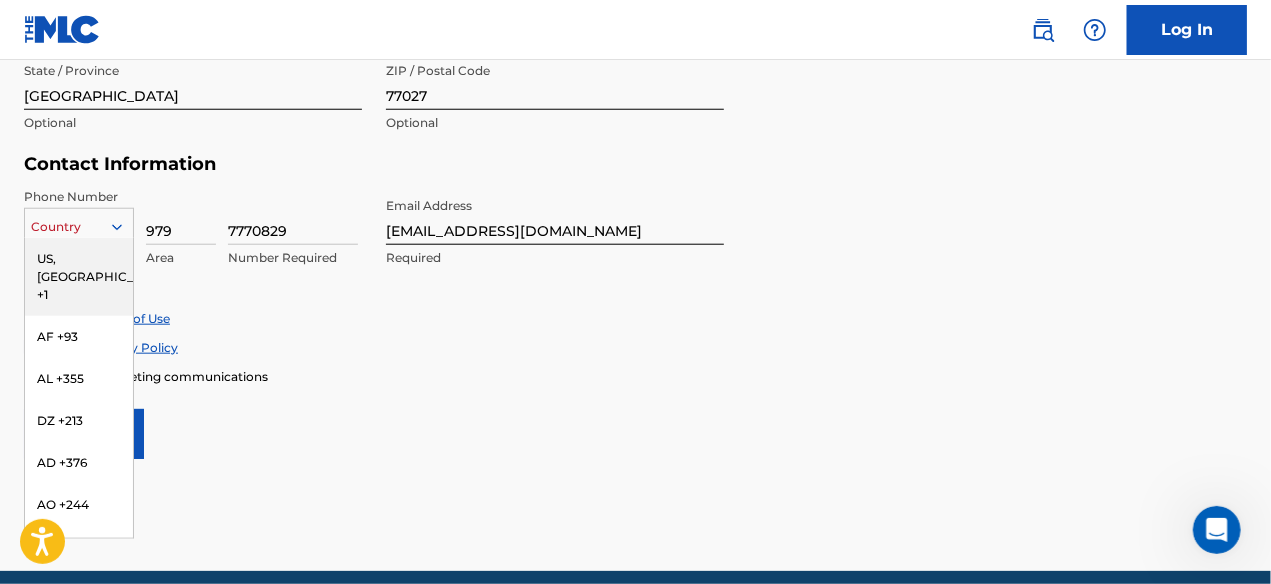 click on "US, [GEOGRAPHIC_DATA] +1" at bounding box center [79, 277] 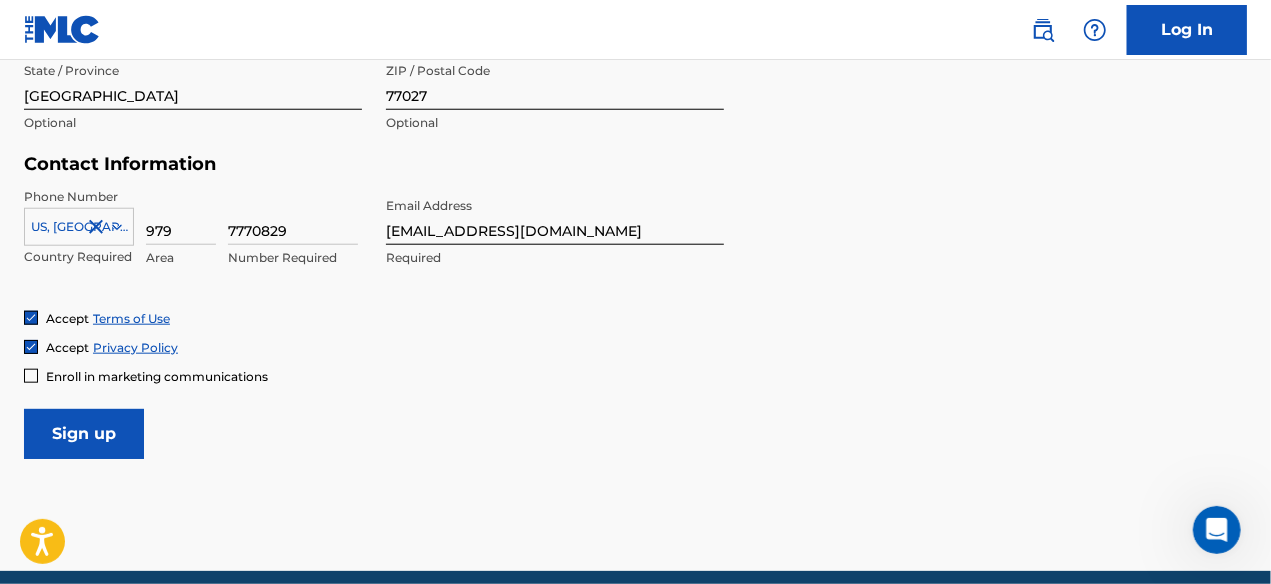 click on "Contact Information Phone Number [GEOGRAPHIC_DATA] +1 Country Required 979 Area 7770829 Number Required Email Address [EMAIL_ADDRESS][DOMAIN_NAME] Required" at bounding box center [374, 231] 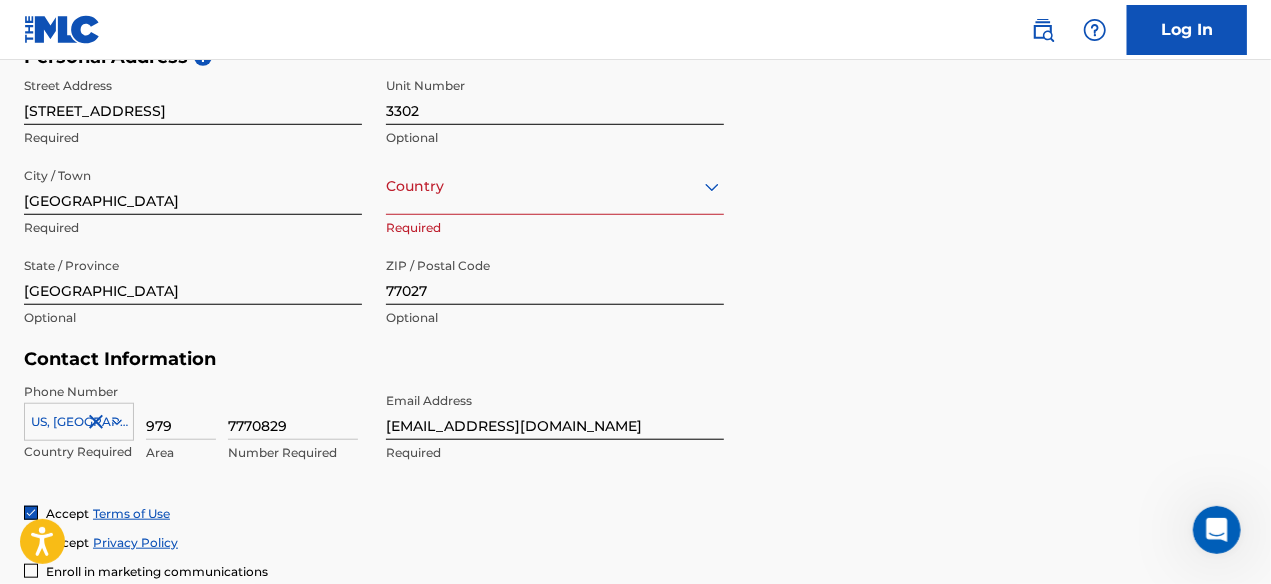 scroll, scrollTop: 699, scrollLeft: 0, axis: vertical 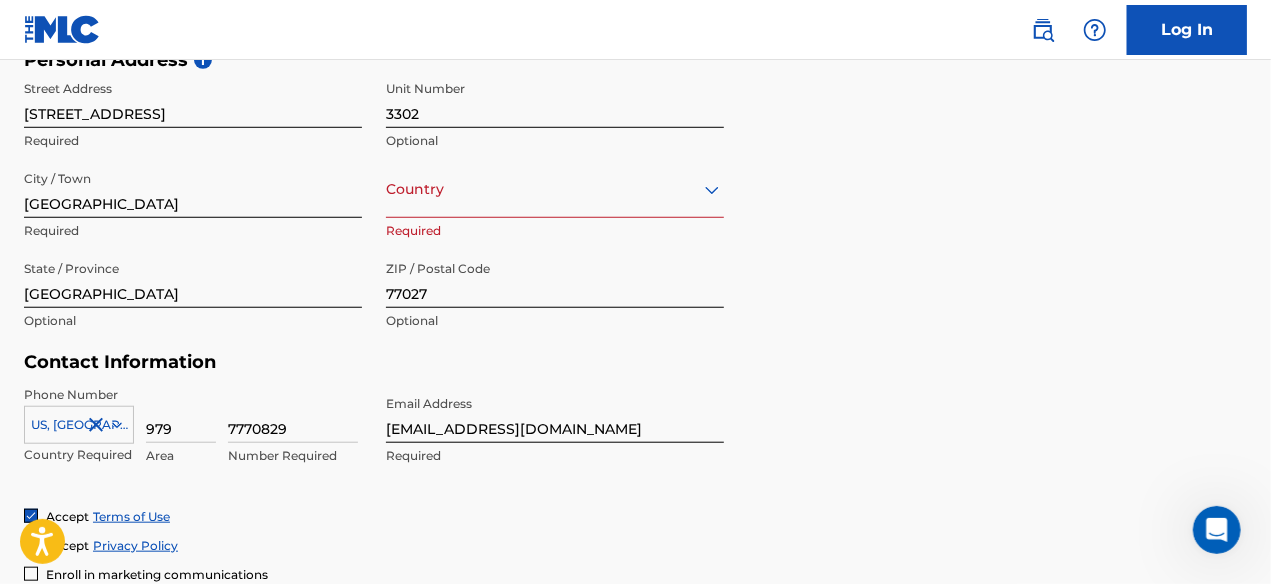 click at bounding box center [555, 189] 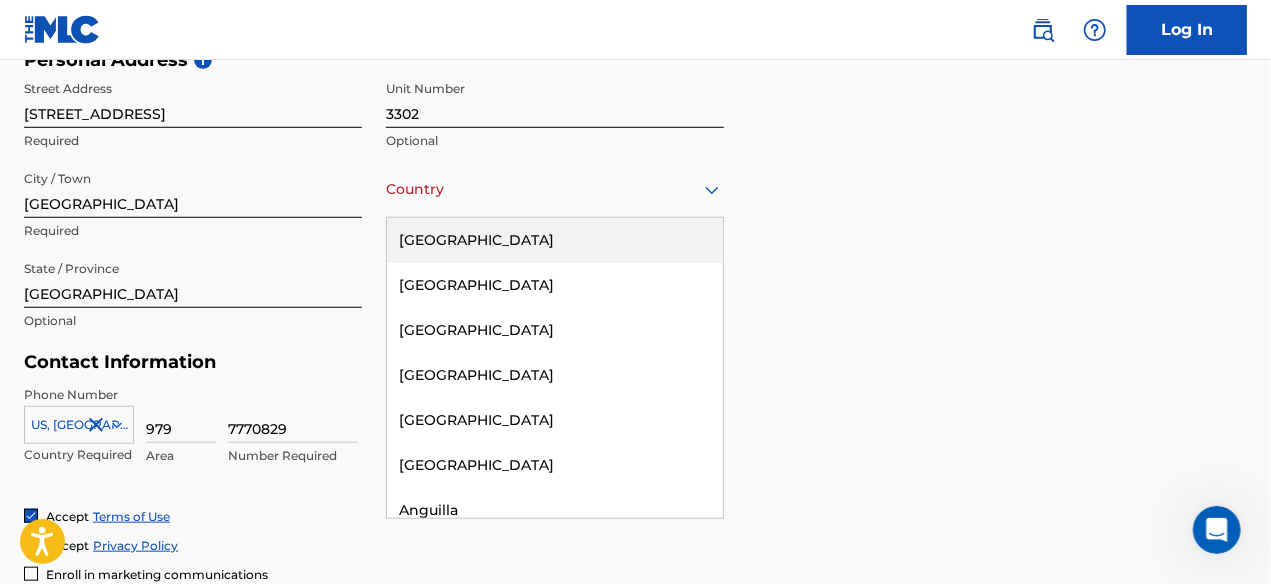 click on "[GEOGRAPHIC_DATA]" at bounding box center [555, 240] 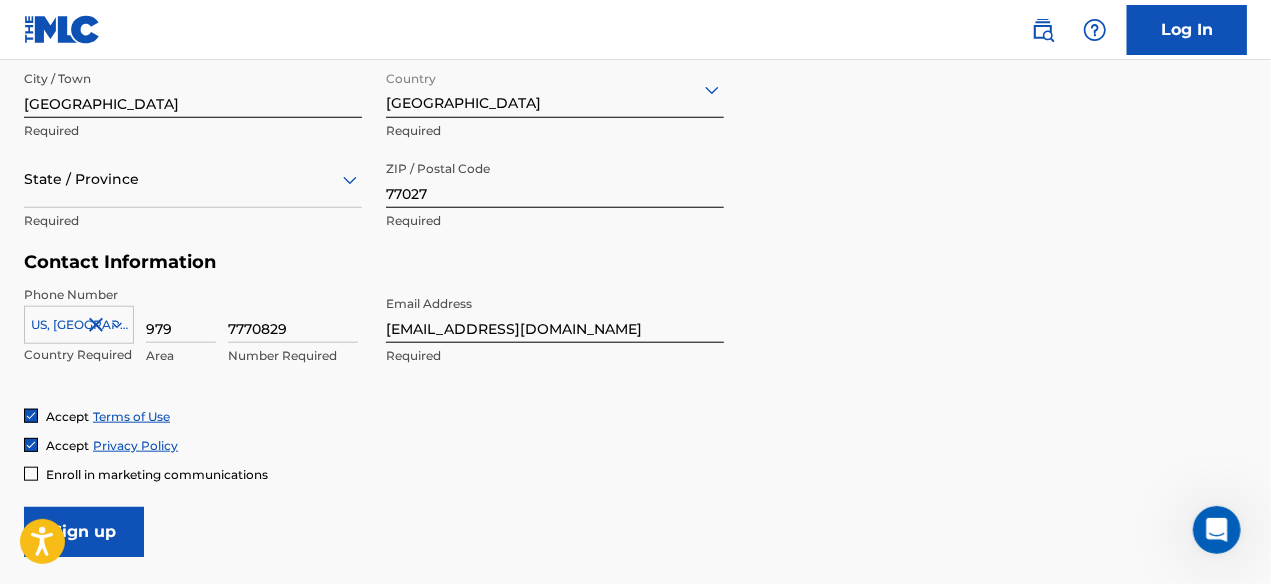 scroll, scrollTop: 801, scrollLeft: 0, axis: vertical 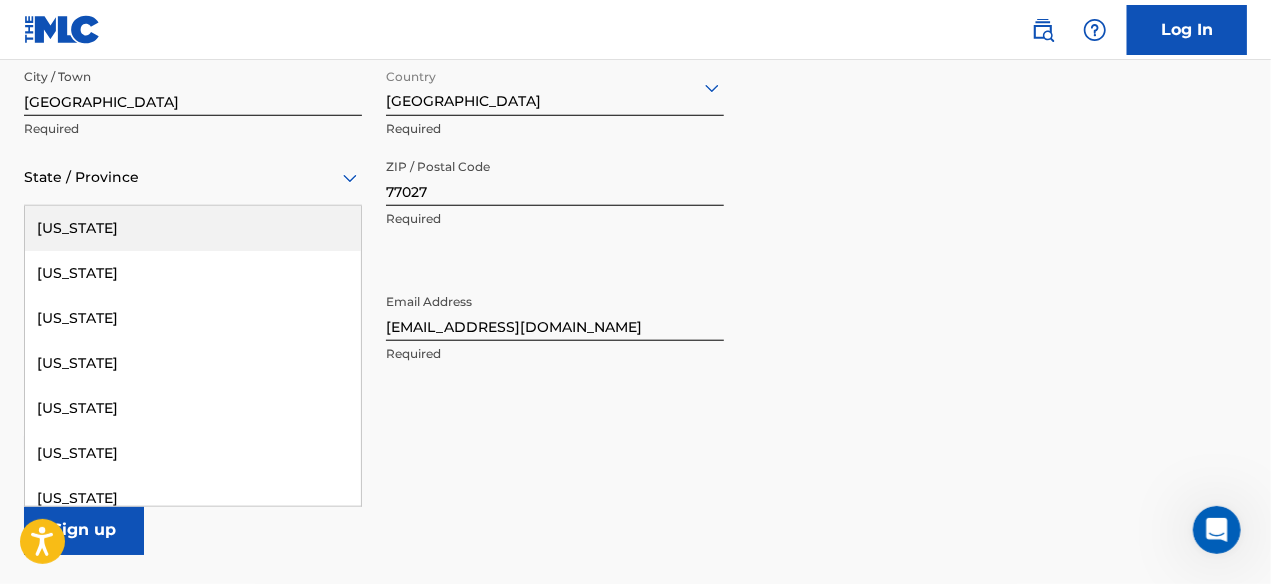 click on "State / Province" at bounding box center (193, 177) 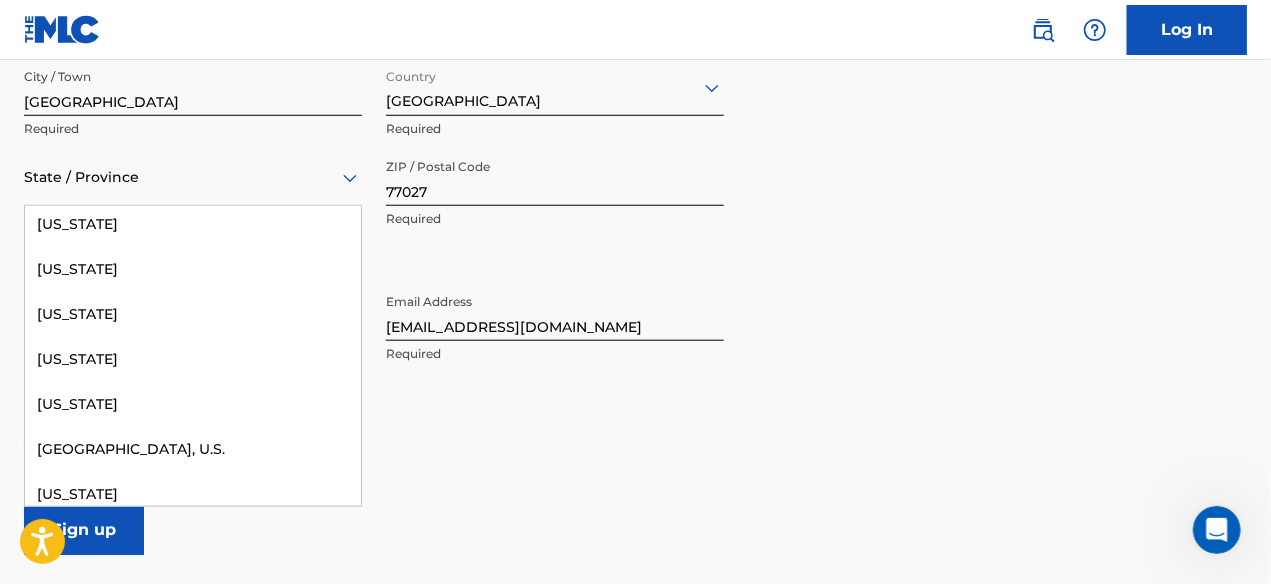 scroll, scrollTop: 2067, scrollLeft: 0, axis: vertical 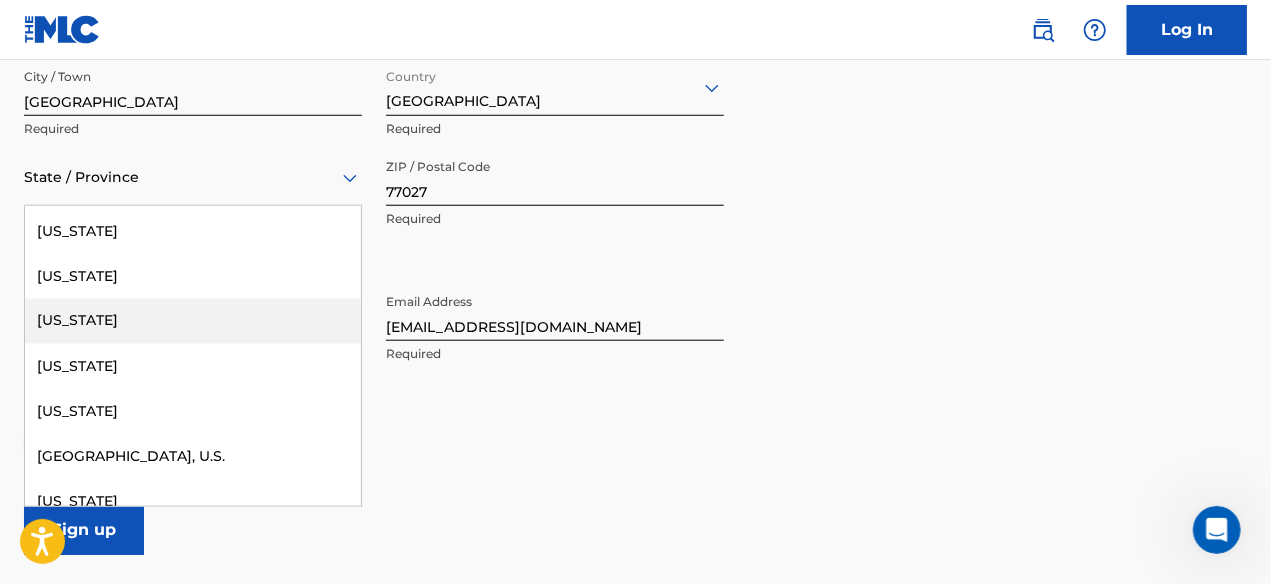 click on "[US_STATE]" at bounding box center [193, 321] 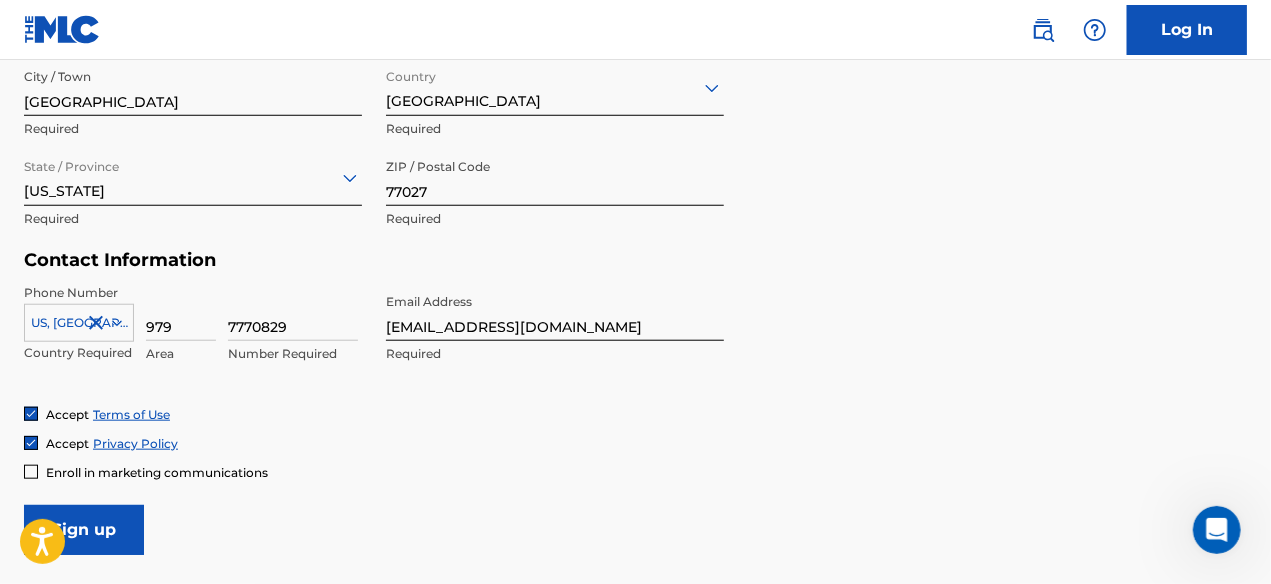click on "Sign up" at bounding box center (84, 530) 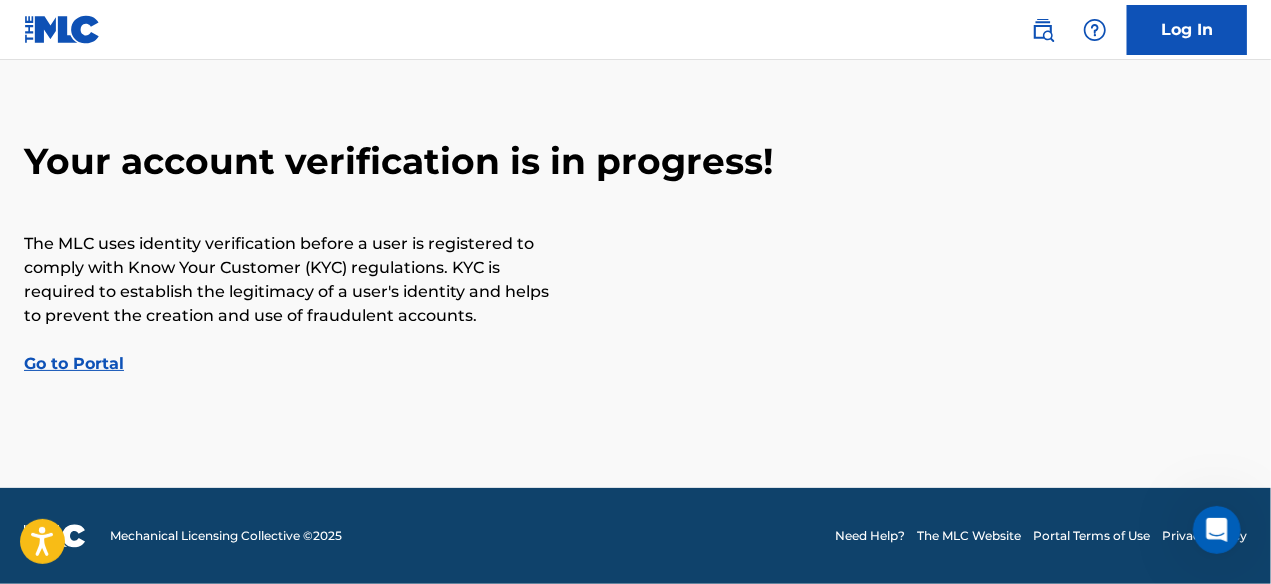 scroll, scrollTop: 0, scrollLeft: 0, axis: both 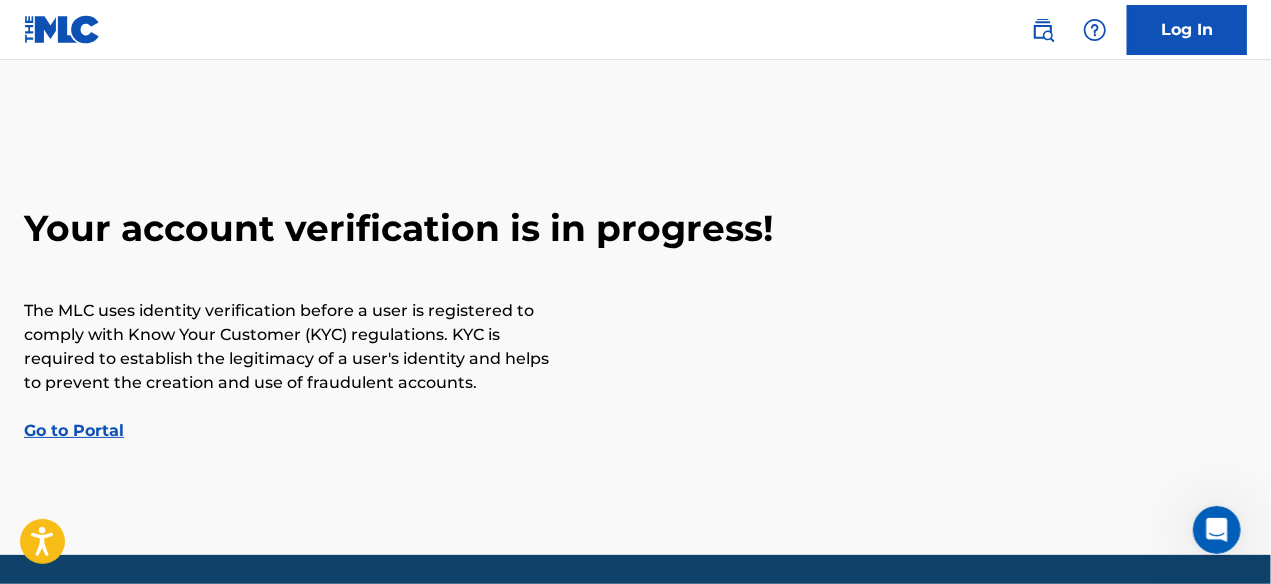 click on "Go to Portal" at bounding box center (74, 430) 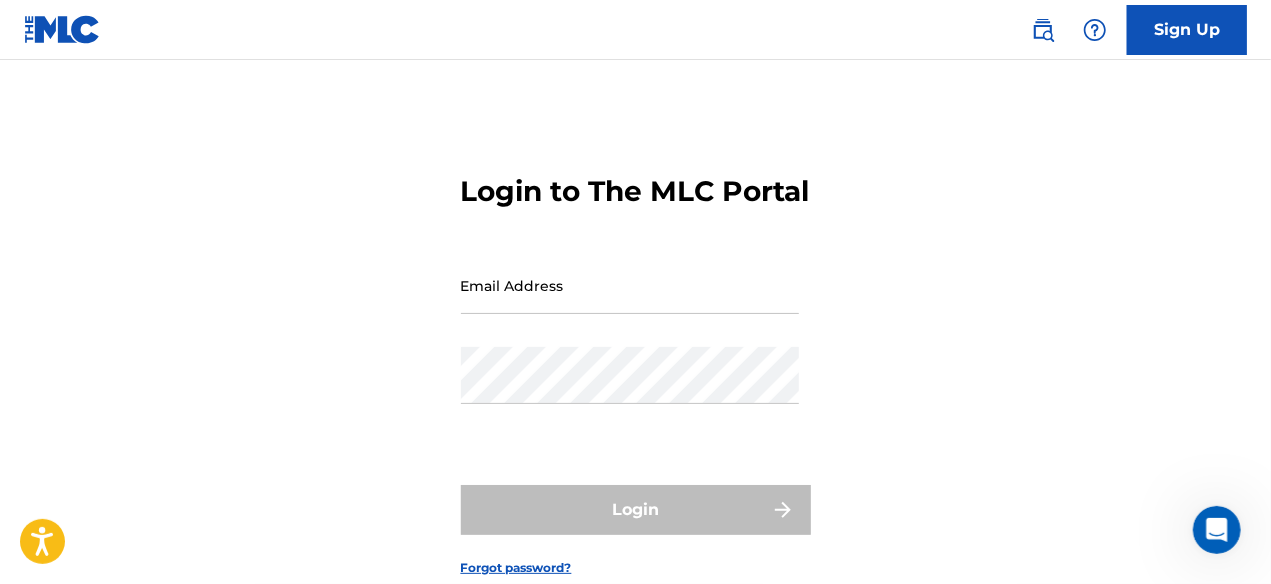 click on "Email Address" at bounding box center [630, 285] 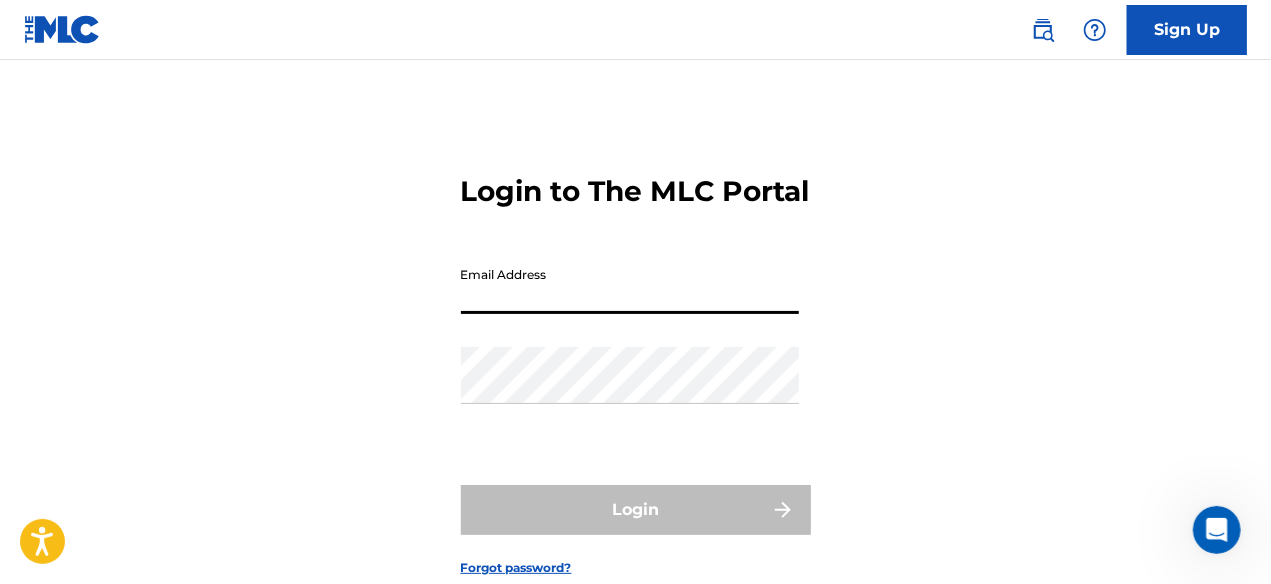 type on "[EMAIL_ADDRESS][DOMAIN_NAME]" 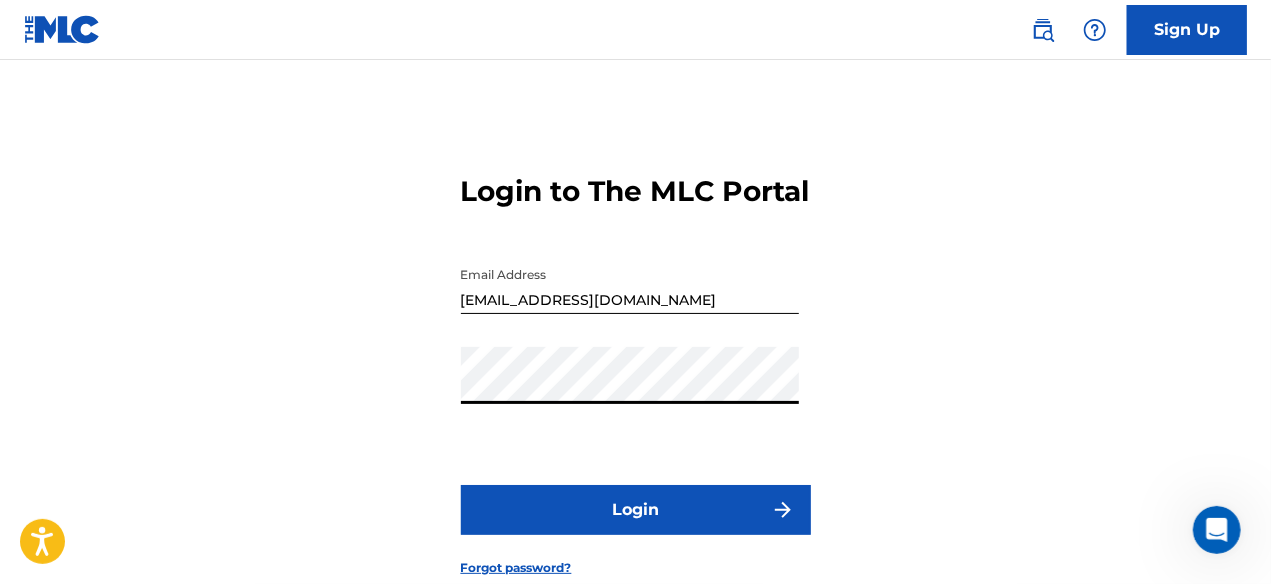 click on "Login" at bounding box center (636, 510) 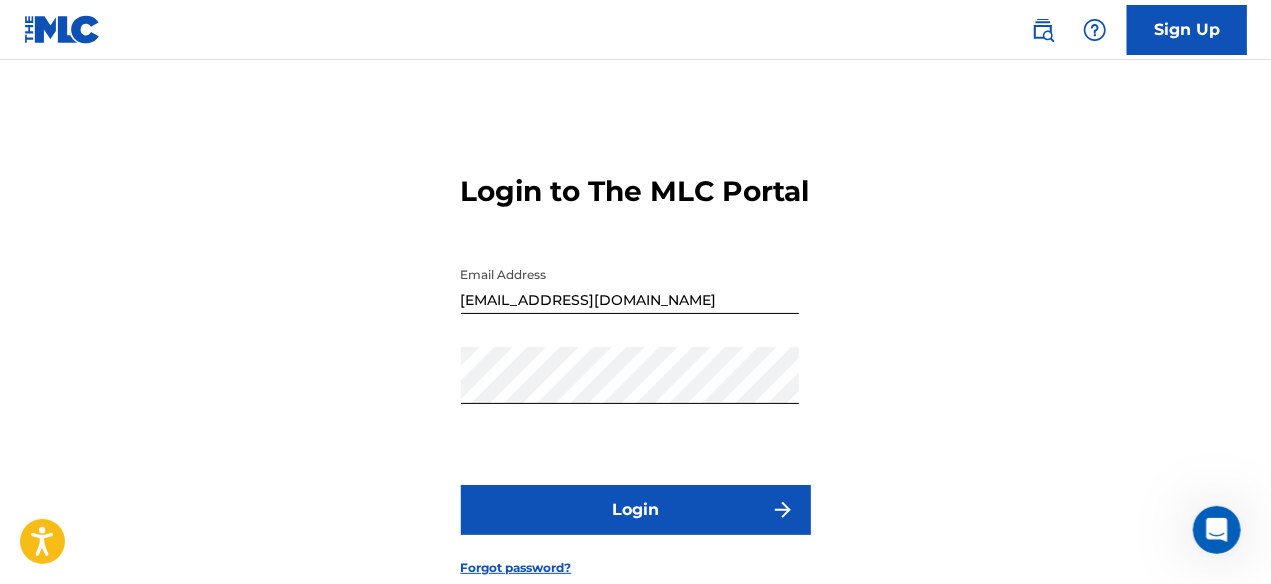 click on "Login to The MLC Portal Email Address [EMAIL_ADDRESS][DOMAIN_NAME] Password Login Forgot password?" at bounding box center (635, 359) 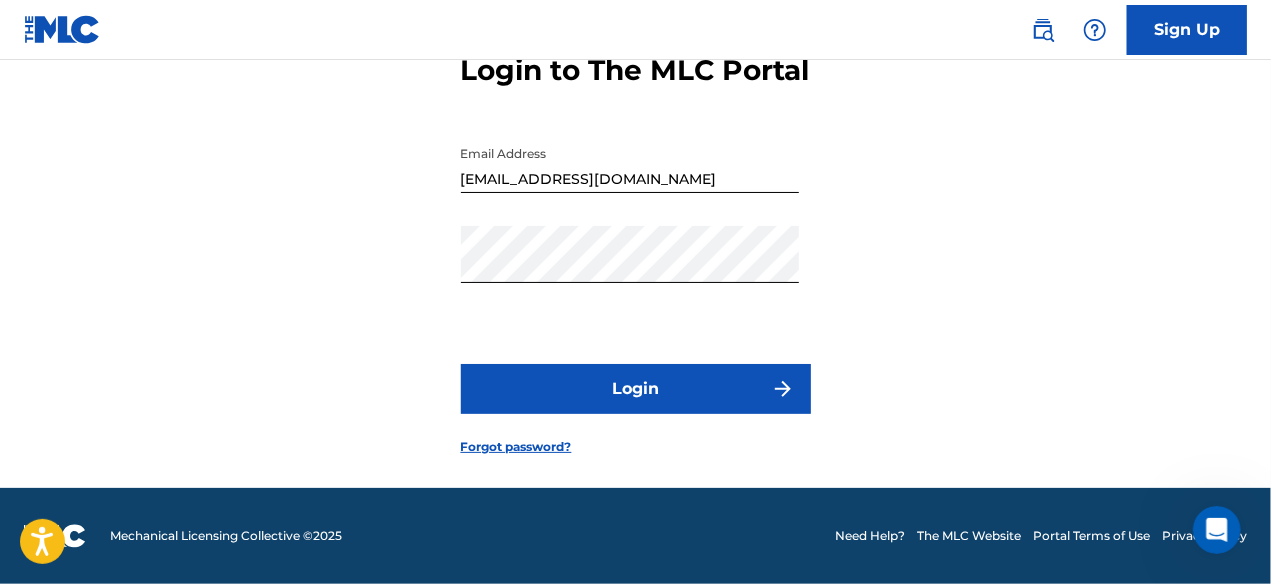 scroll, scrollTop: 63, scrollLeft: 0, axis: vertical 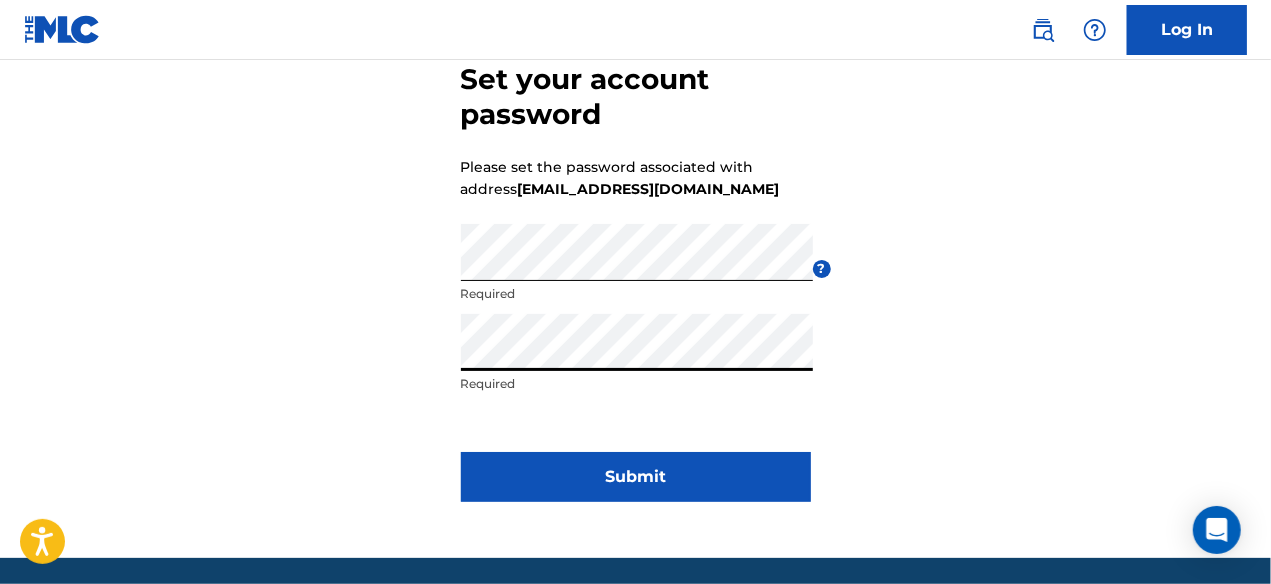 click on "Submit" at bounding box center [636, 477] 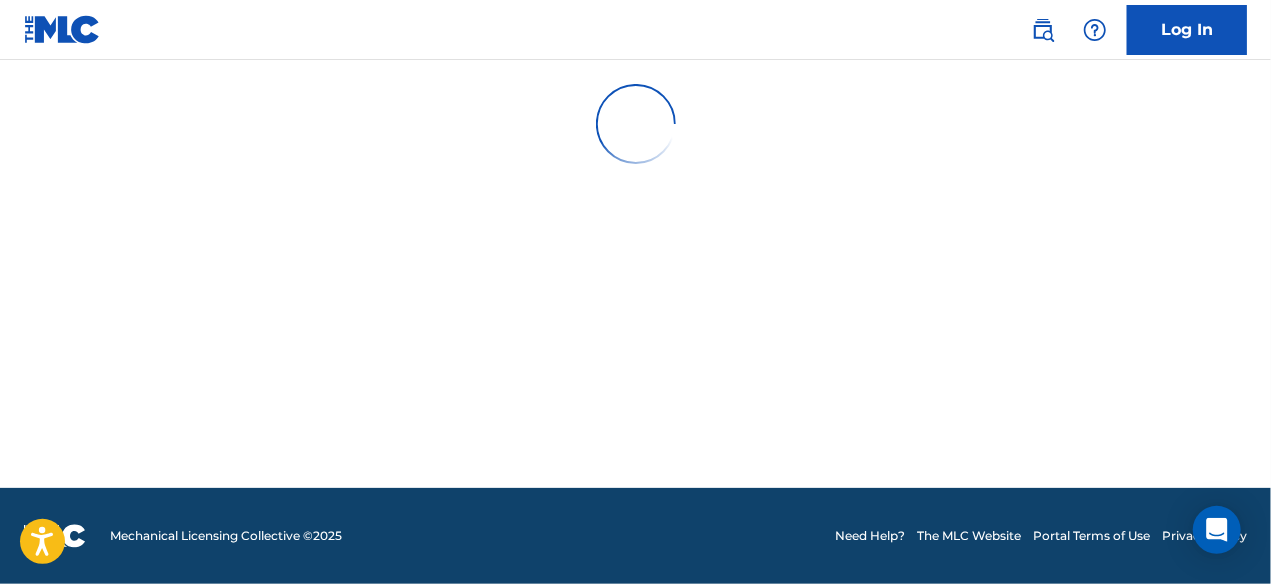 scroll, scrollTop: 0, scrollLeft: 0, axis: both 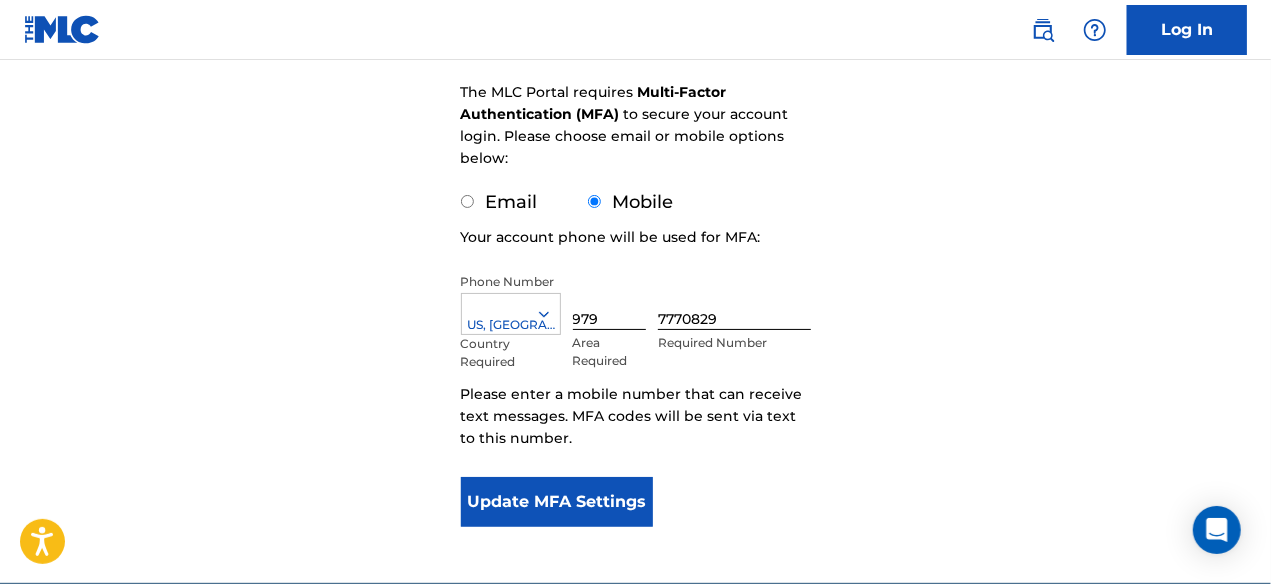 click on "Update MFA Settings" at bounding box center (557, 502) 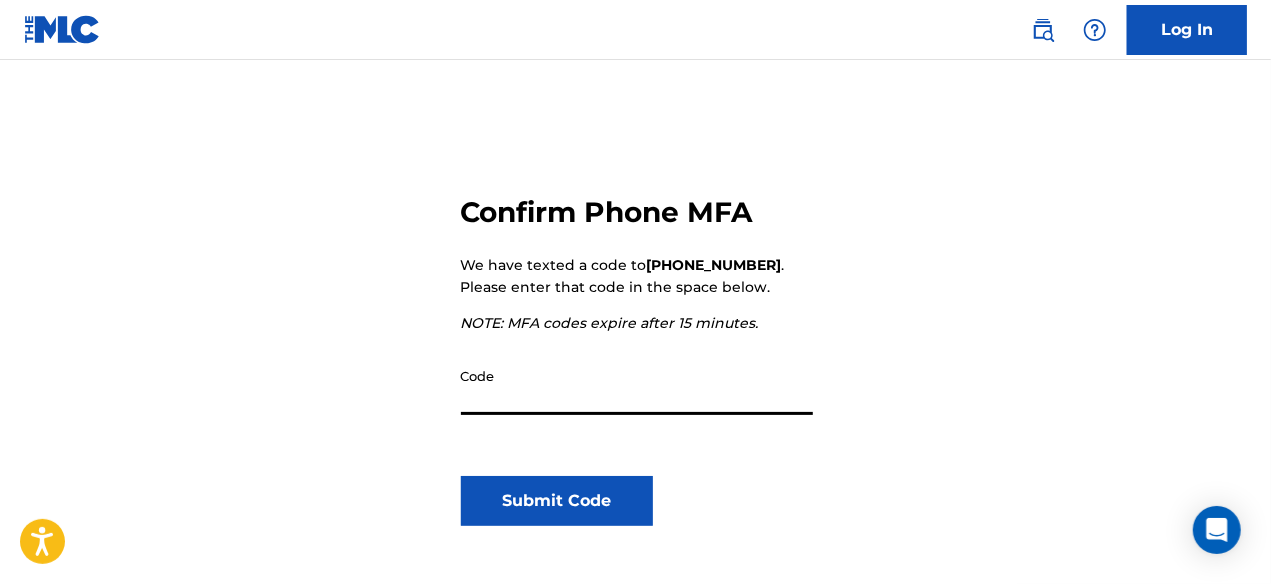 scroll, scrollTop: 230, scrollLeft: 0, axis: vertical 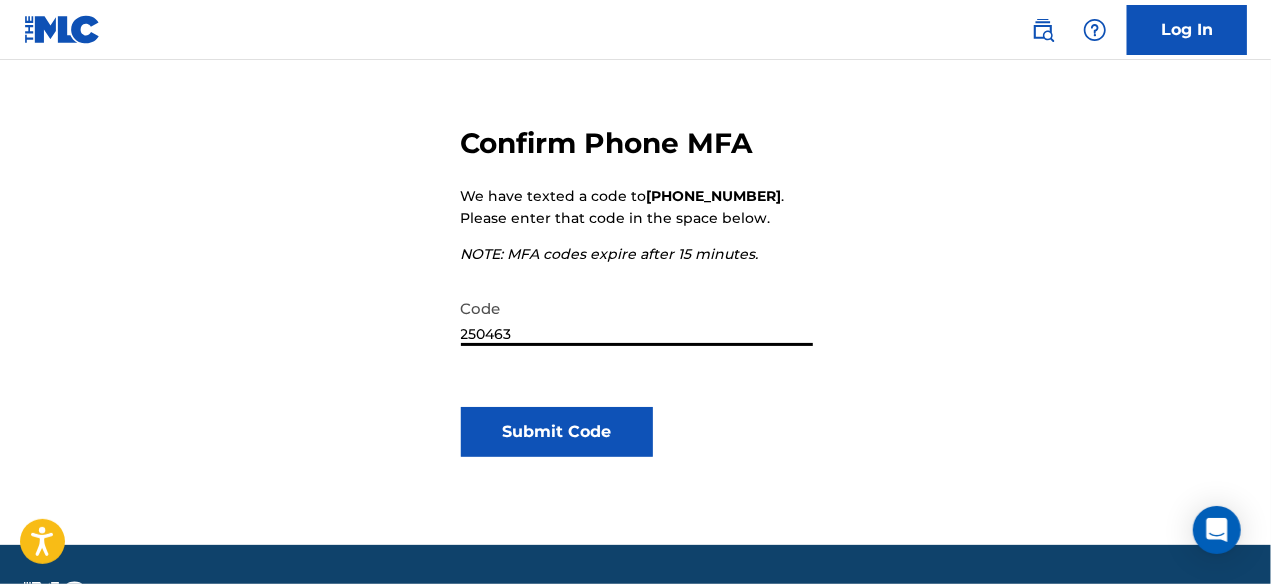 type on "250463" 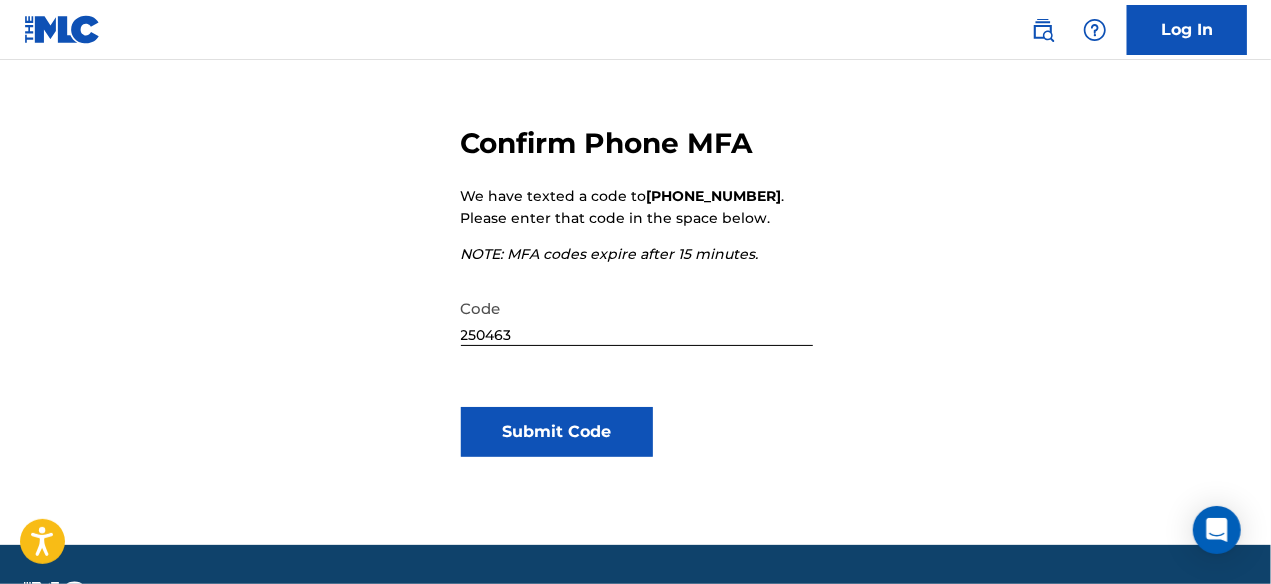 scroll, scrollTop: 0, scrollLeft: 0, axis: both 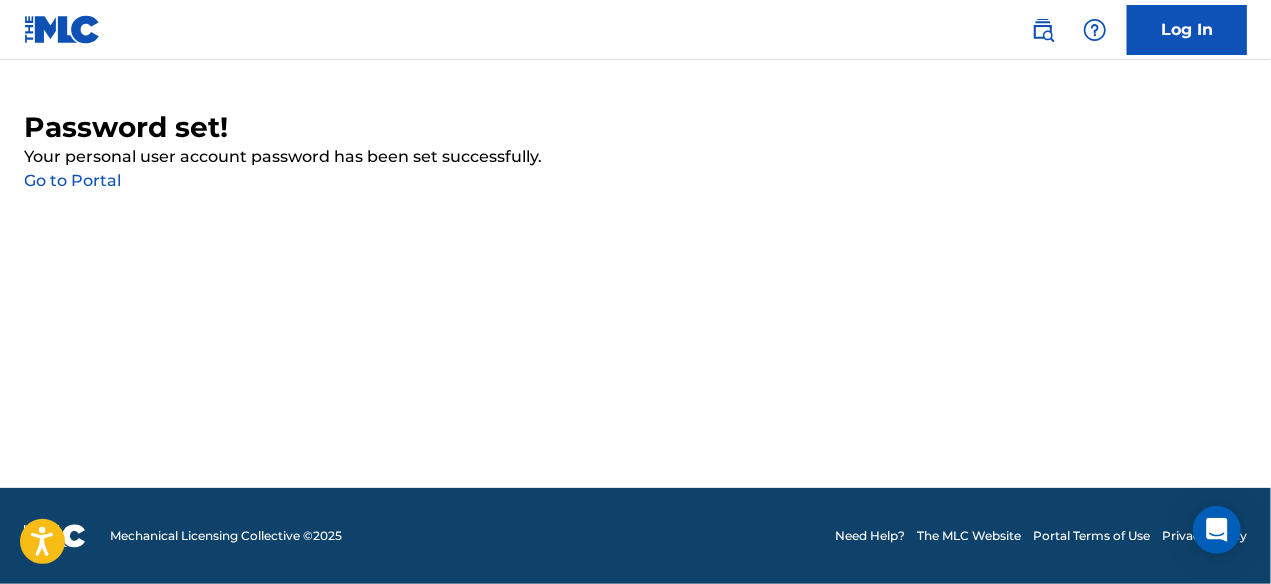 click on "Go to Portal" at bounding box center [72, 180] 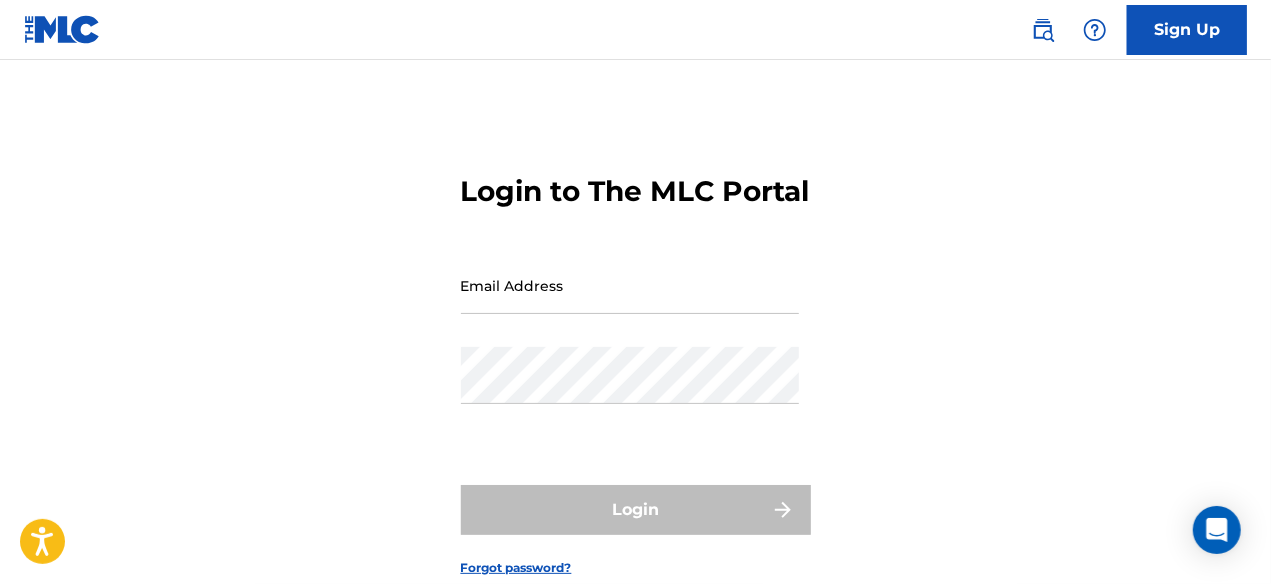 click on "Email Address" at bounding box center [630, 285] 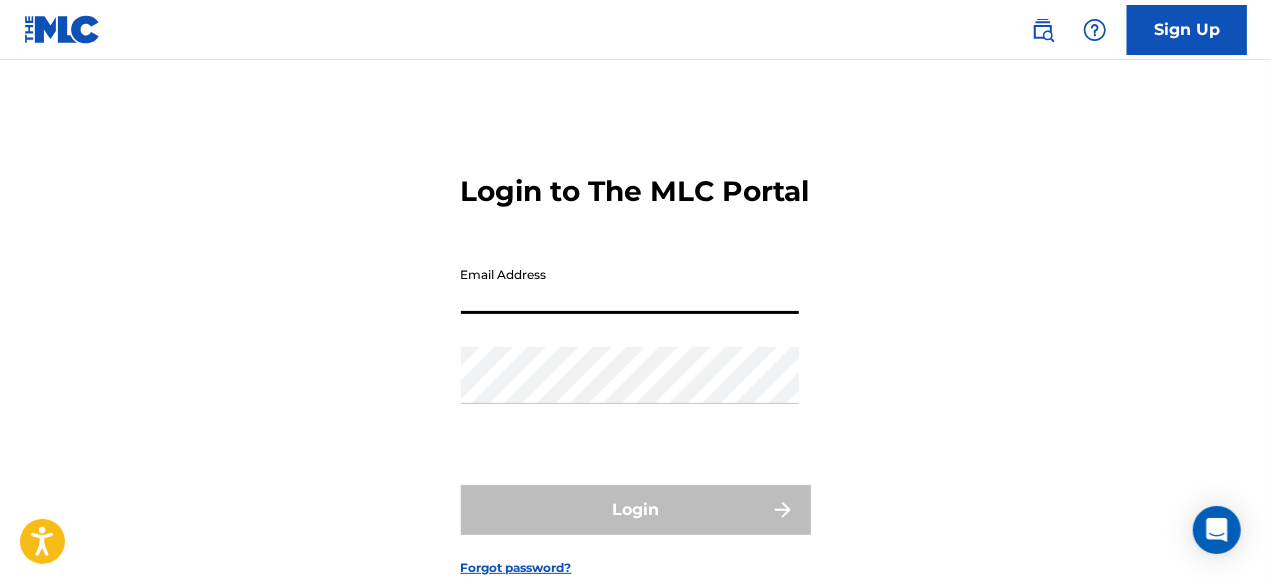type on "[EMAIL_ADDRESS][DOMAIN_NAME]" 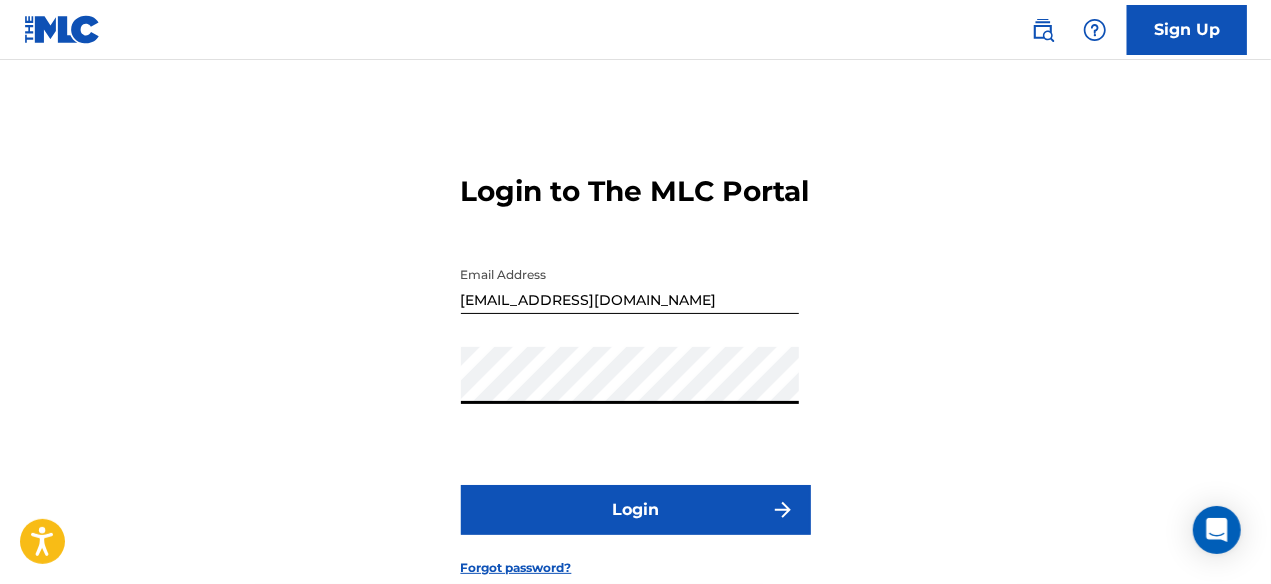 click on "Login" at bounding box center (636, 510) 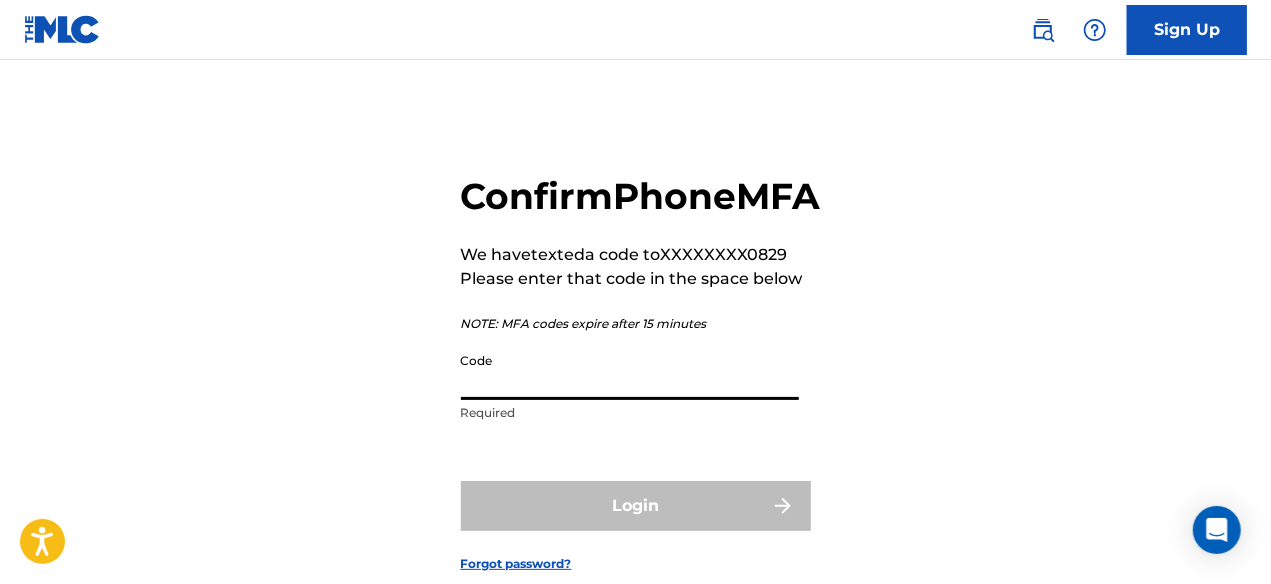 click on "Code" at bounding box center (630, 371) 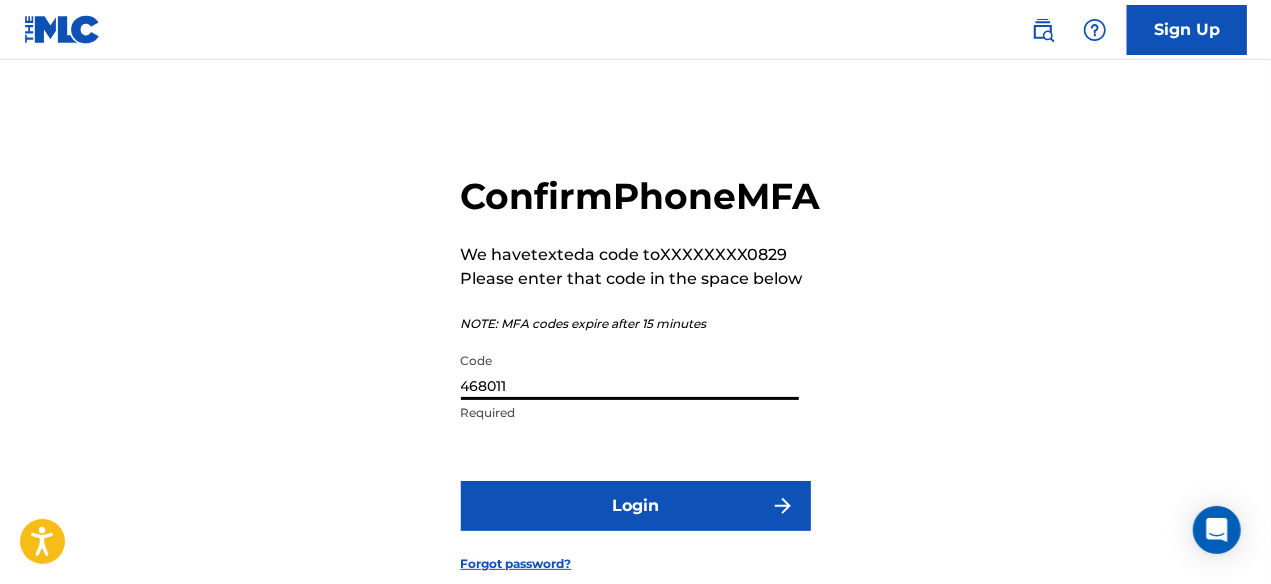type on "468011" 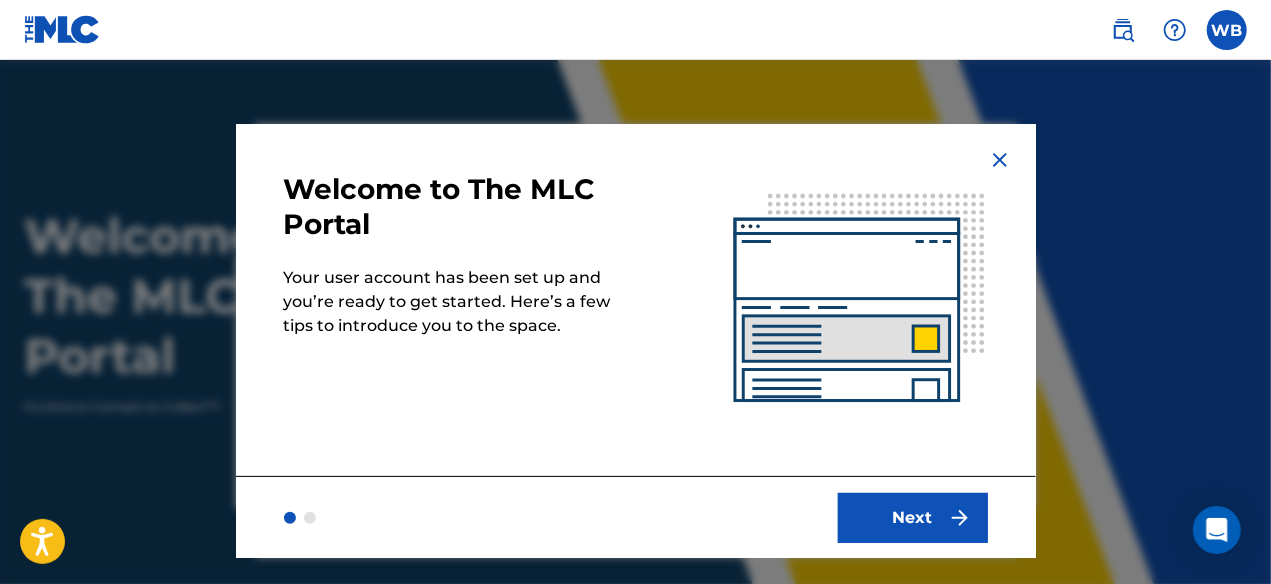 scroll, scrollTop: 0, scrollLeft: 0, axis: both 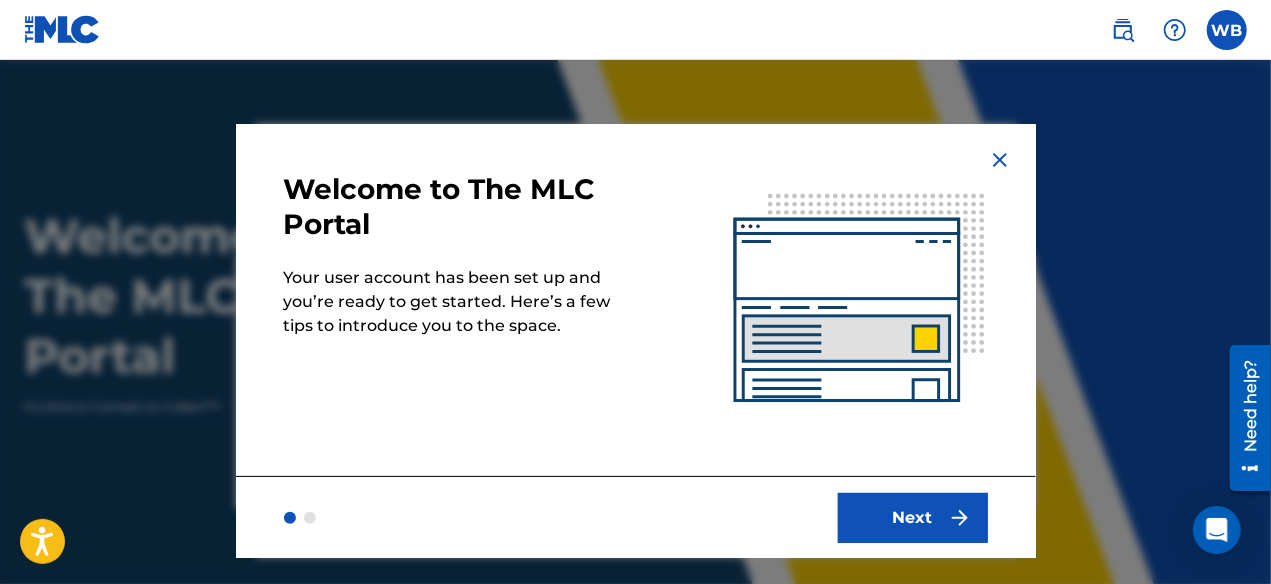 click on "Next" at bounding box center [913, 518] 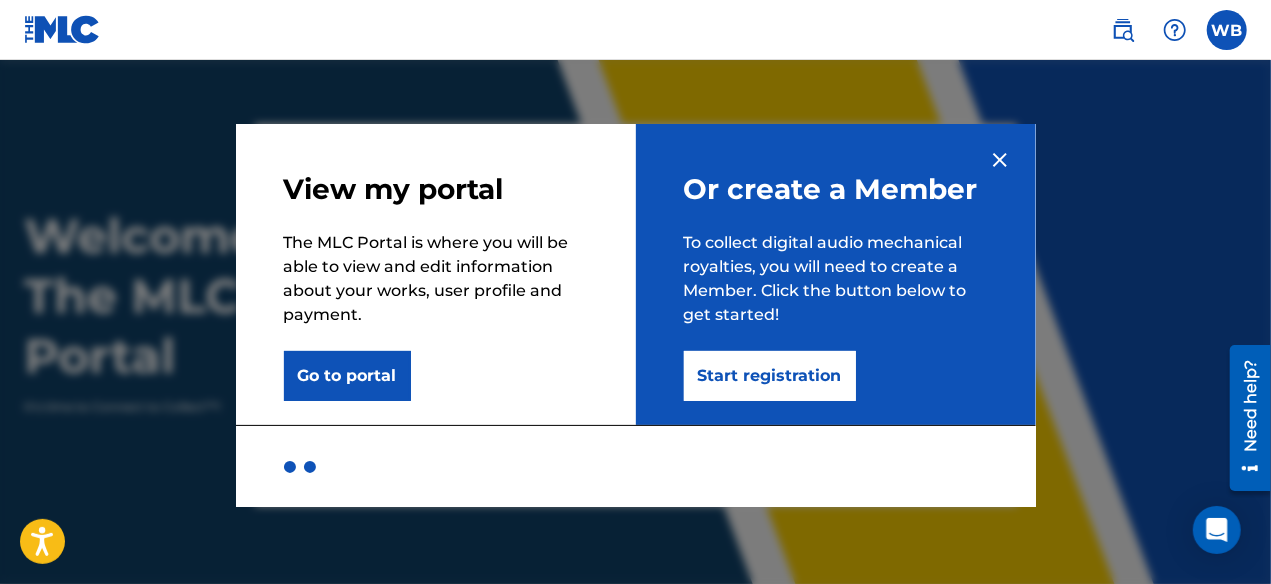 click on "Start registration" at bounding box center (770, 376) 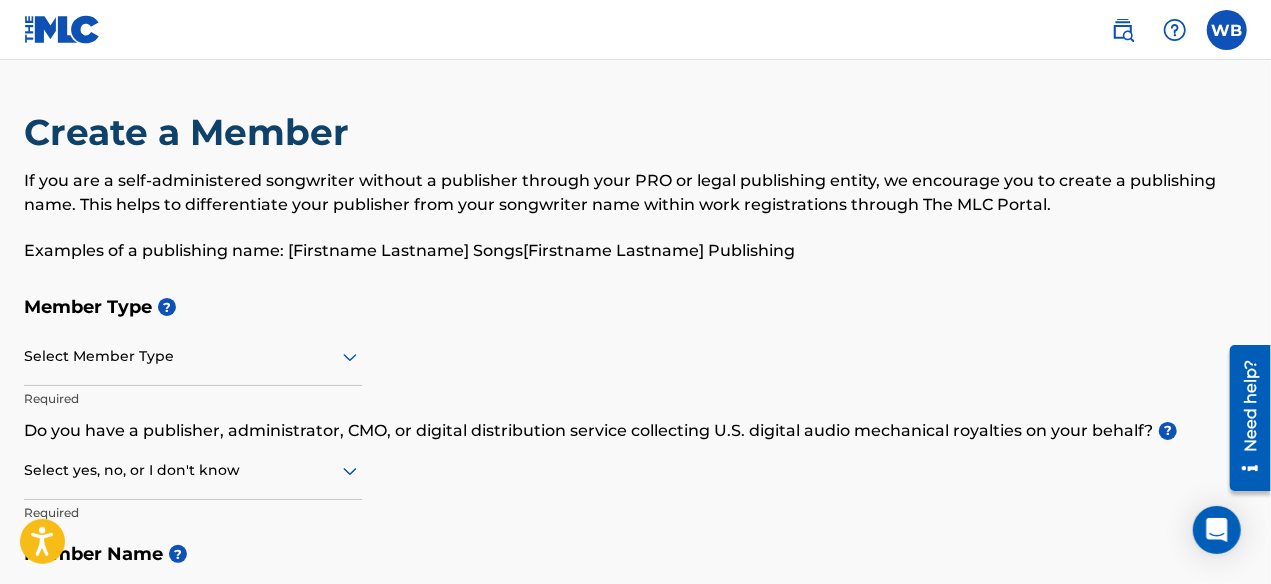 click on "Select Member Type" at bounding box center [193, 357] 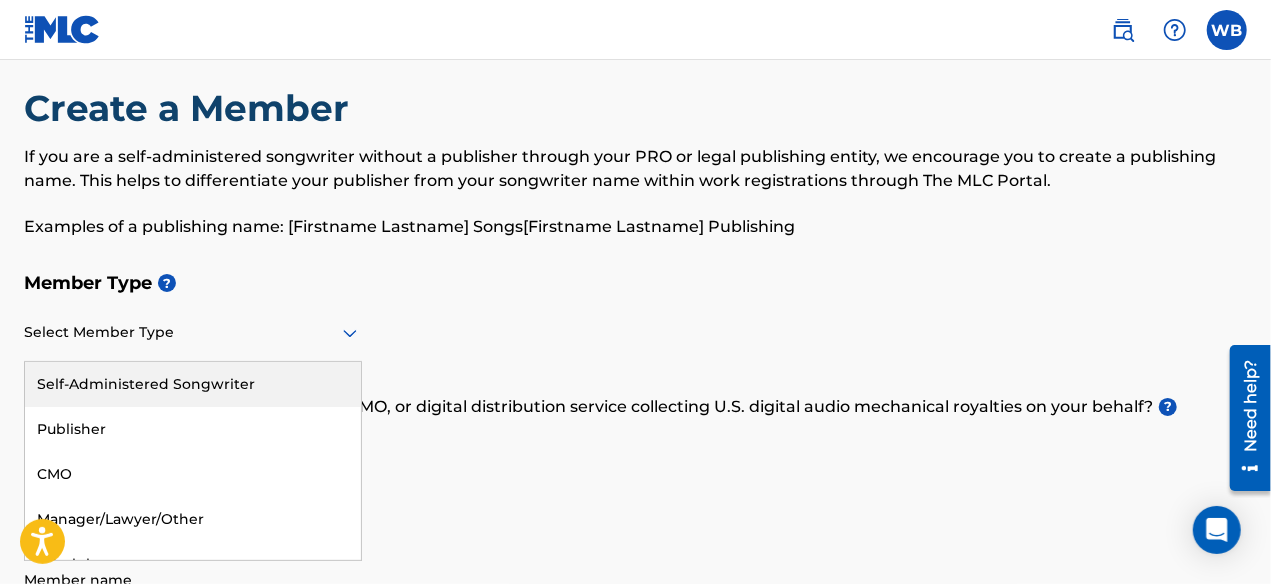 scroll, scrollTop: 27, scrollLeft: 0, axis: vertical 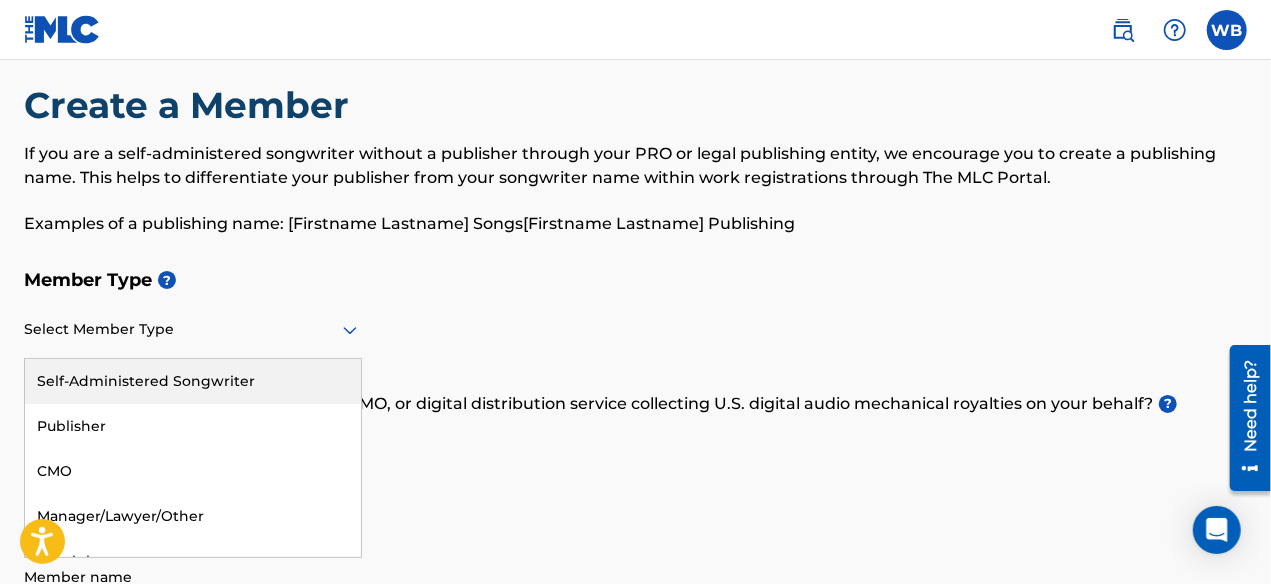 click on "Self-Administered Songwriter" at bounding box center (193, 381) 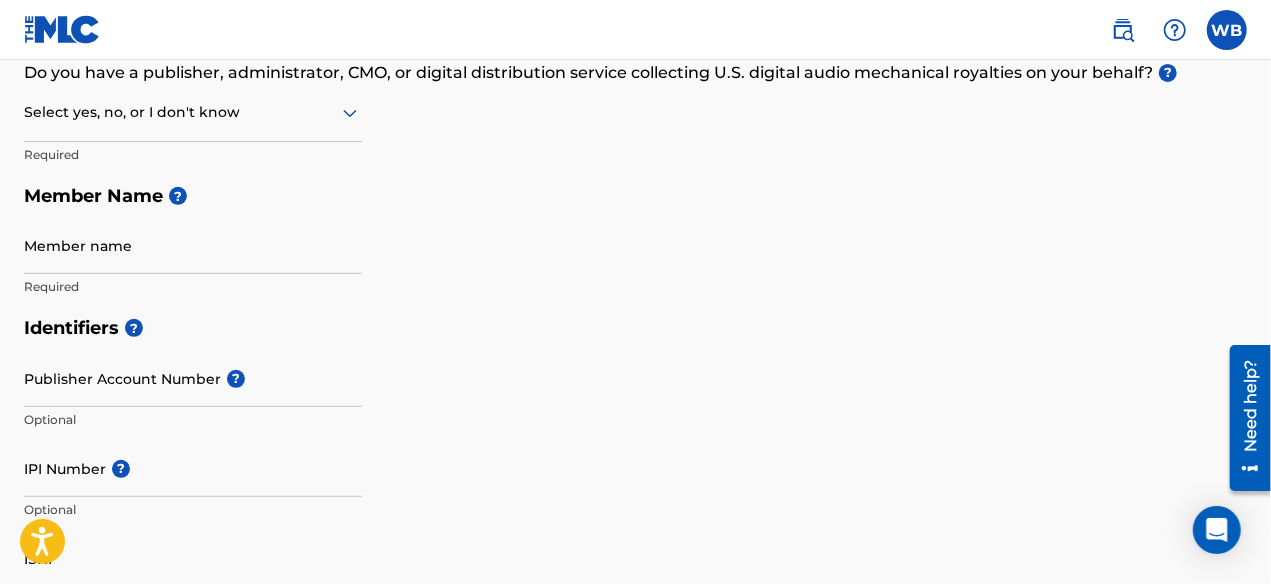 scroll, scrollTop: 342, scrollLeft: 0, axis: vertical 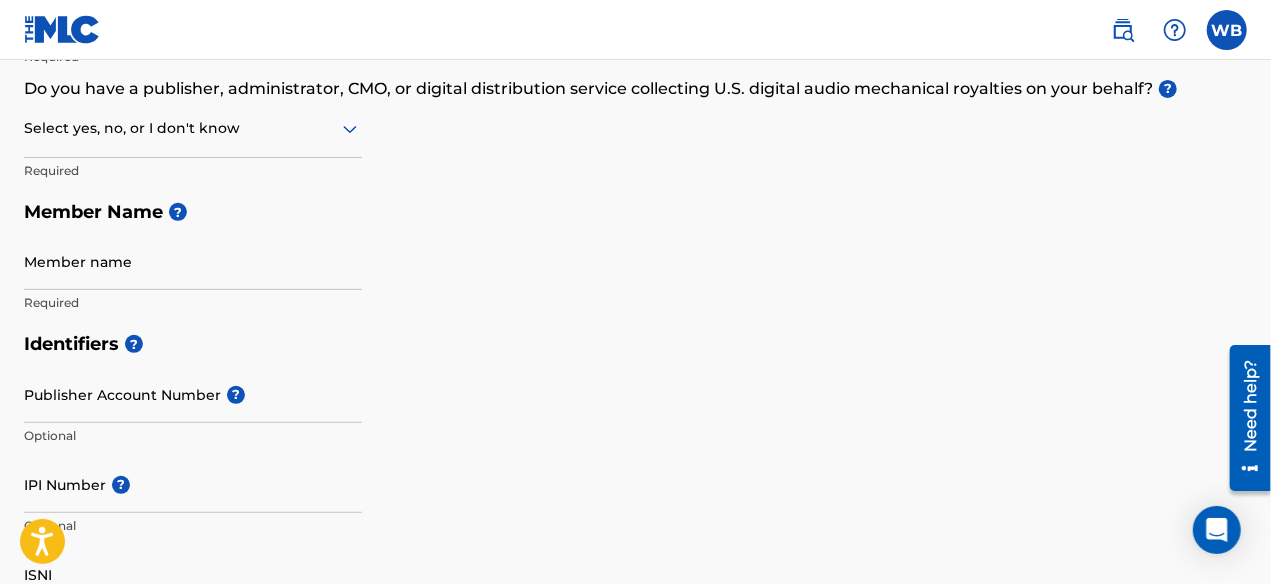 click 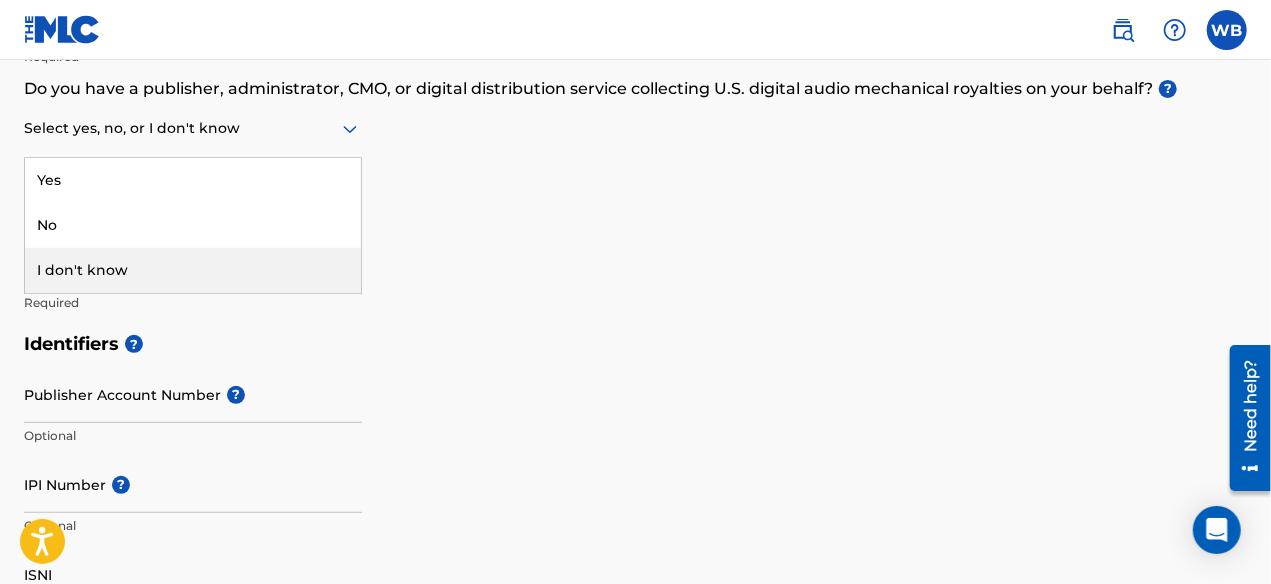 click on "I don't know" at bounding box center (193, 270) 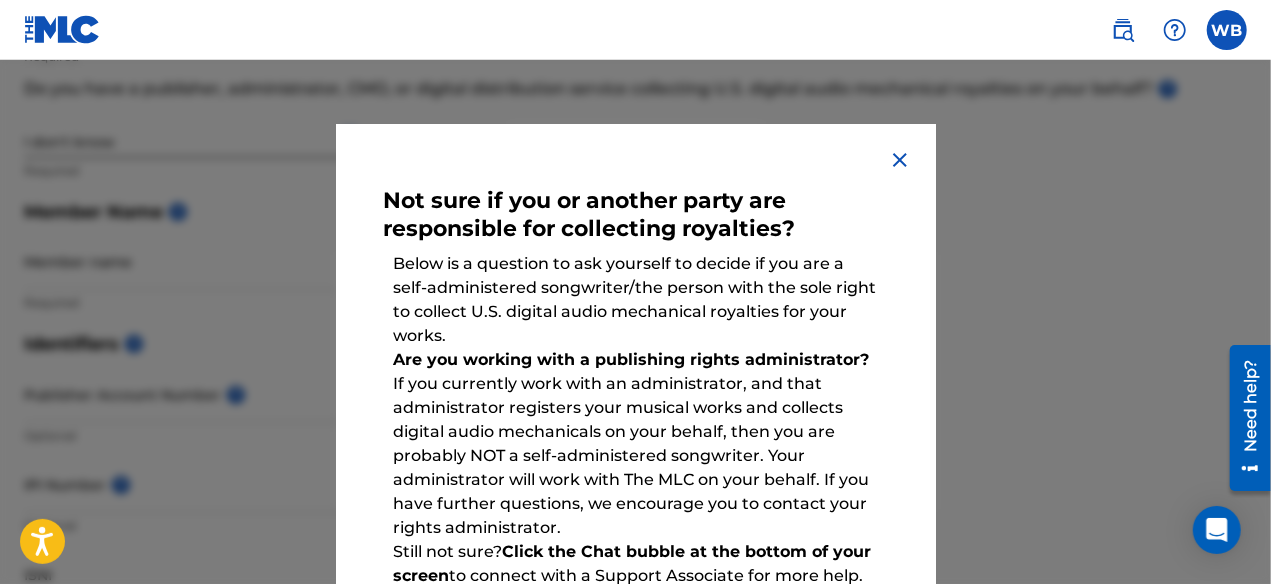 click at bounding box center [900, 160] 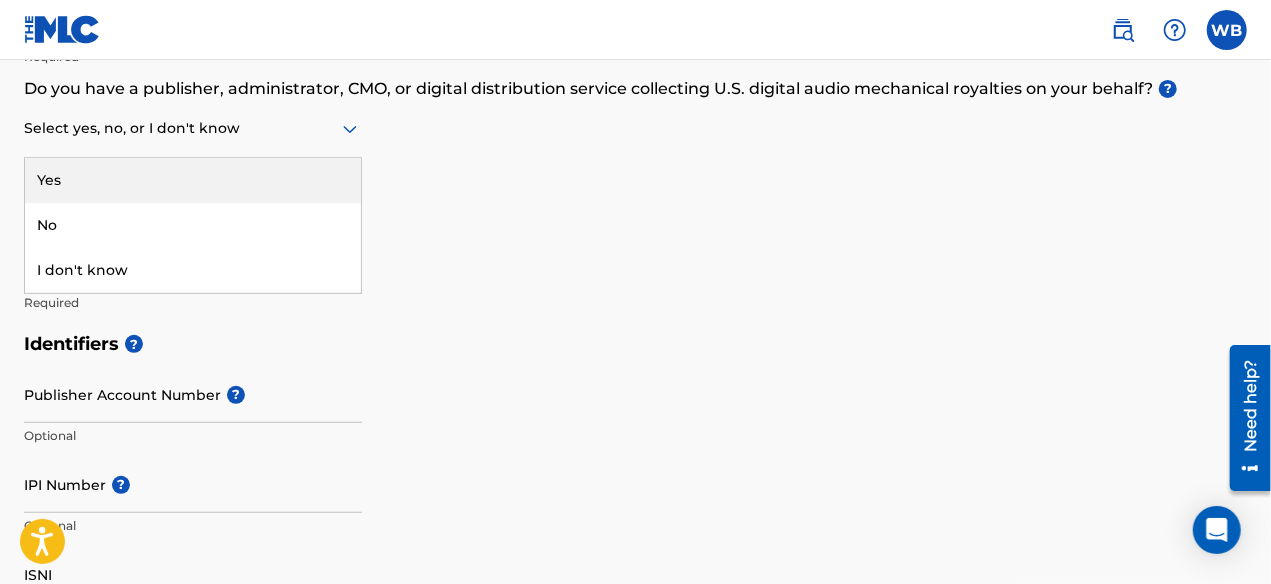 click at bounding box center (193, 128) 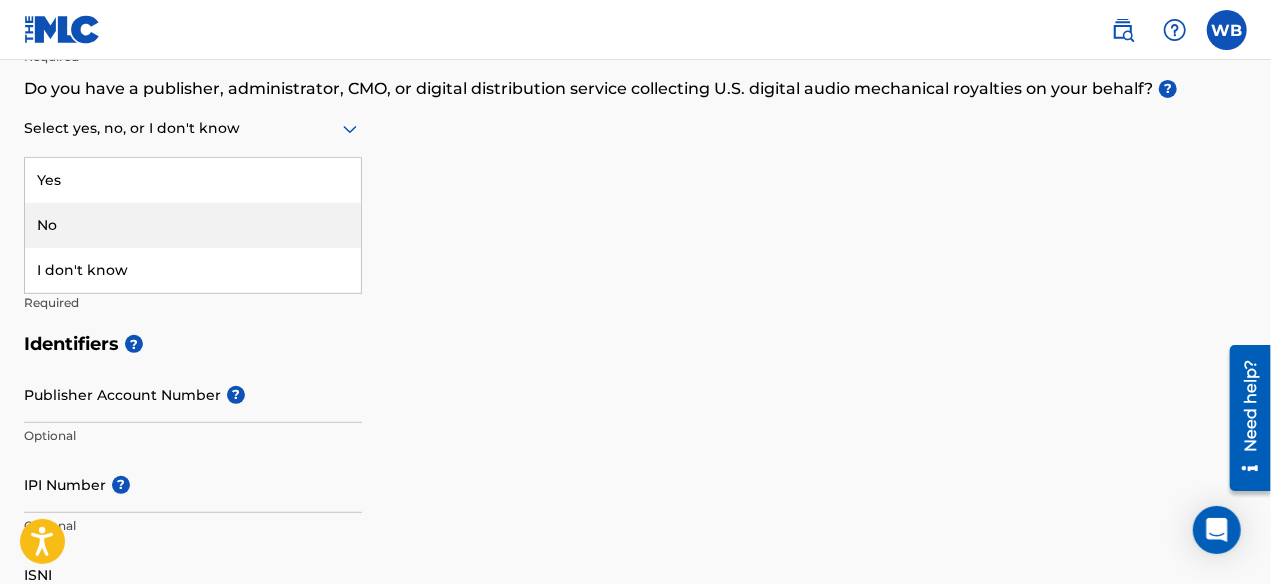 click on "No" at bounding box center [193, 225] 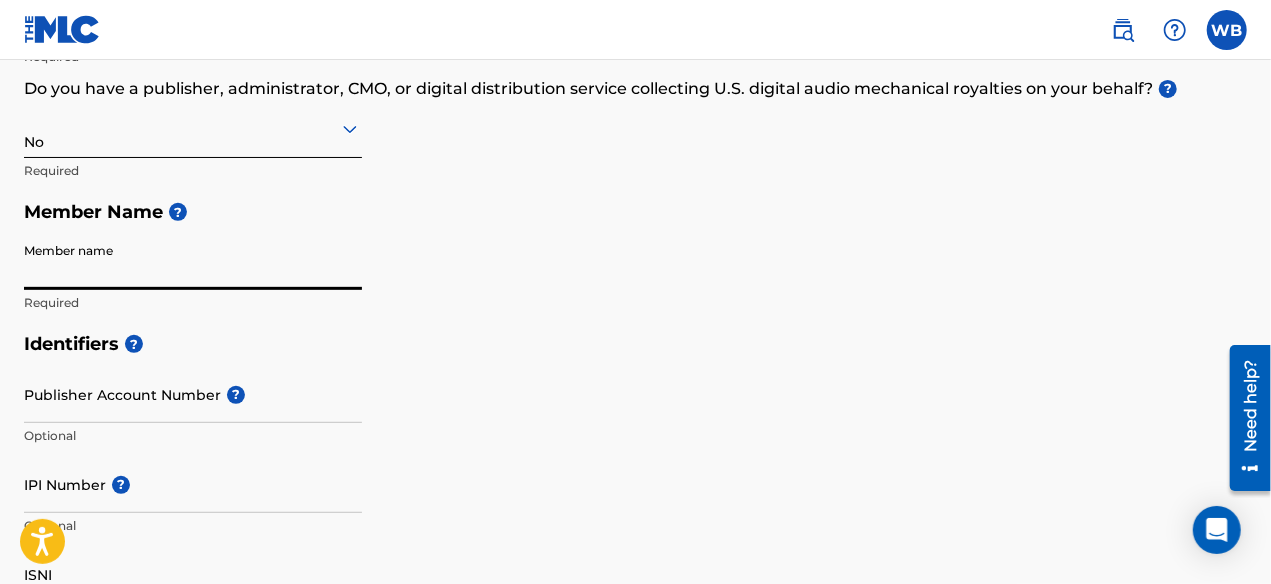 click on "Member name" at bounding box center [193, 261] 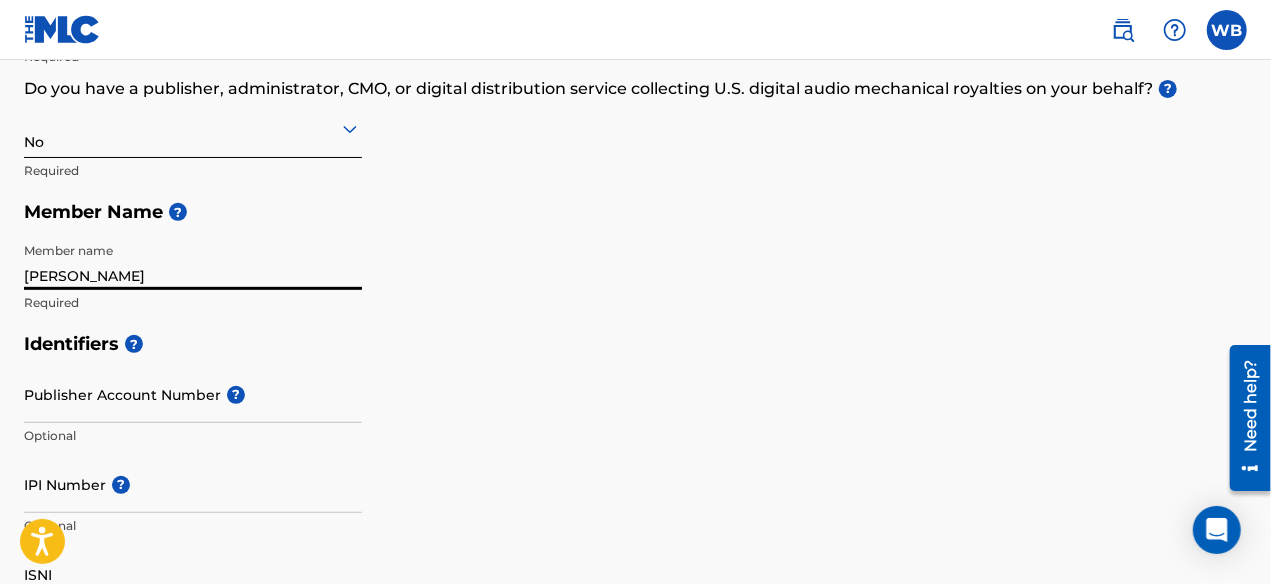 click on "Member Type ? Self-Administered Songwriter Required Do you have a publisher, administrator, CMO, or digital distribution service collecting U.S. digital audio mechanical royalties on your behalf? ? No Required Member Name ? Member name Walter Required" at bounding box center [635, 133] 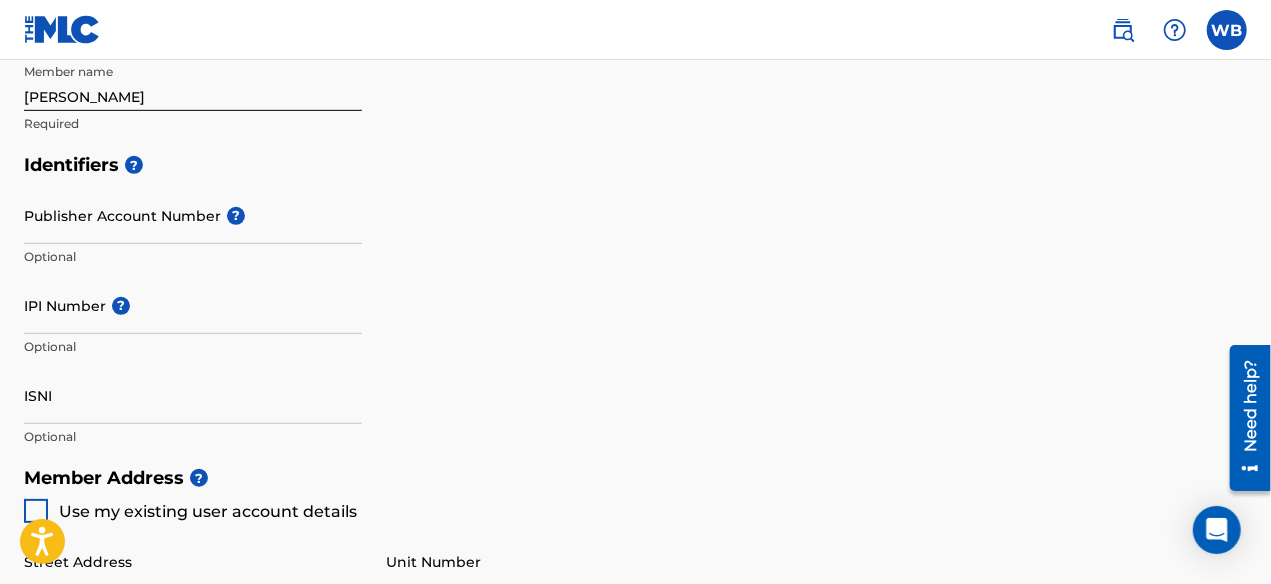scroll, scrollTop: 528, scrollLeft: 0, axis: vertical 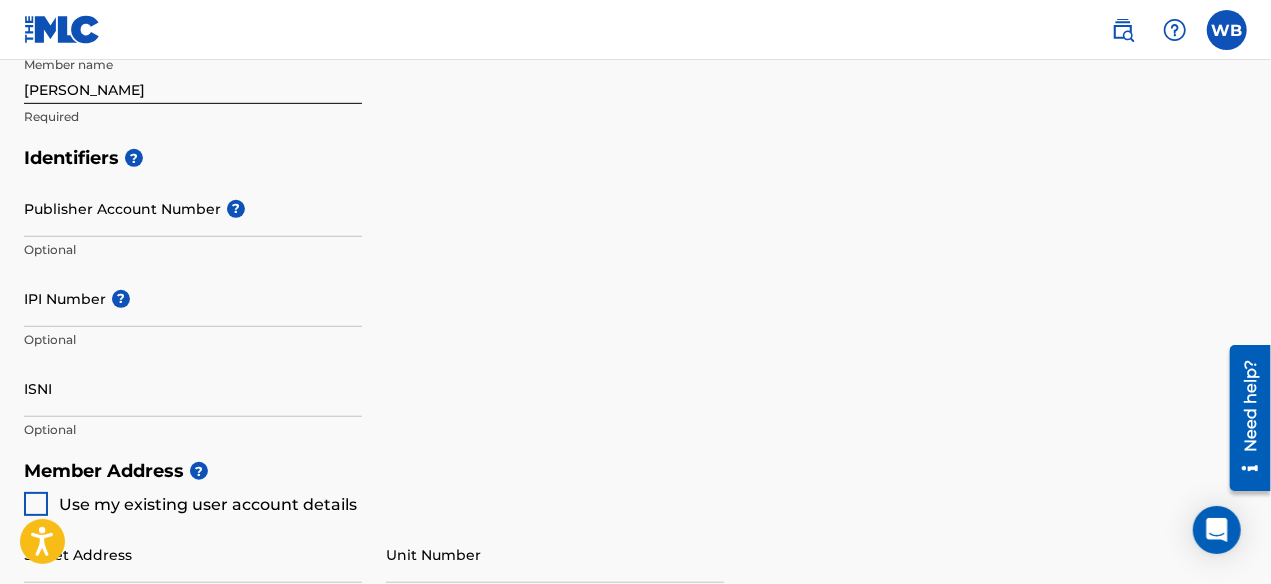 click on "[PERSON_NAME]" at bounding box center [193, 75] 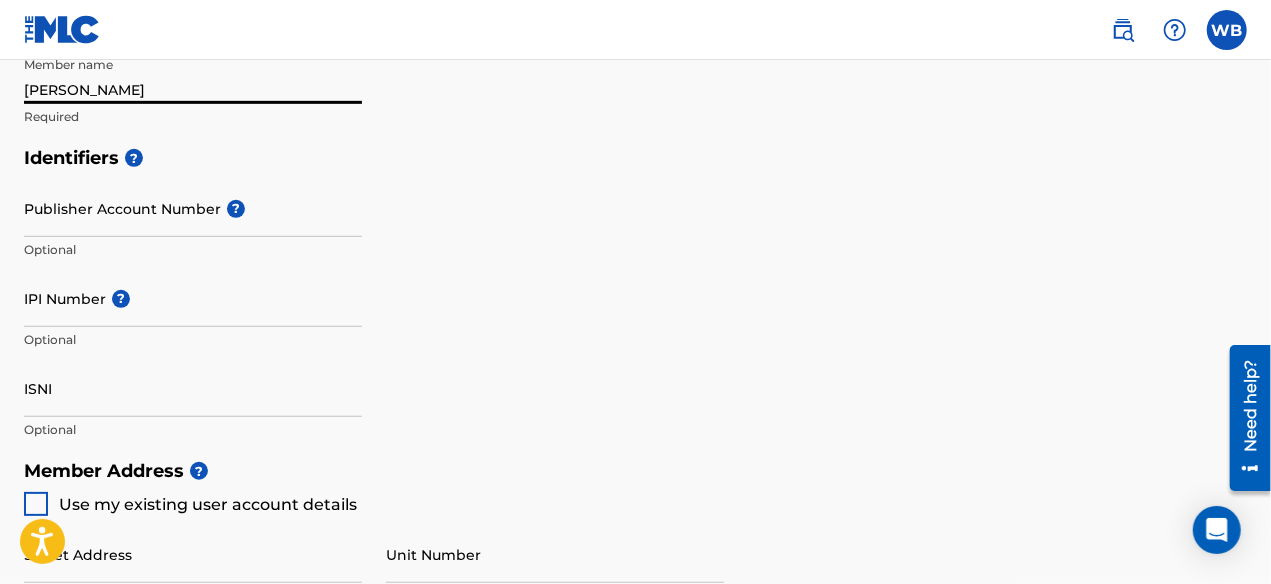 type on "Walter Bauer" 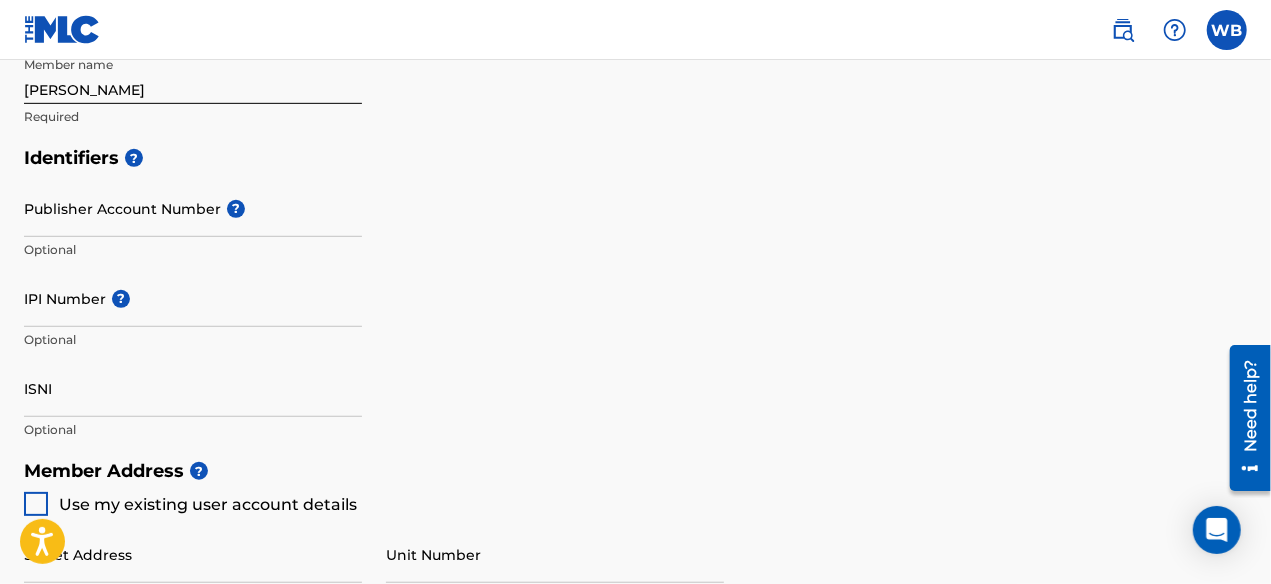 scroll, scrollTop: 901, scrollLeft: 0, axis: vertical 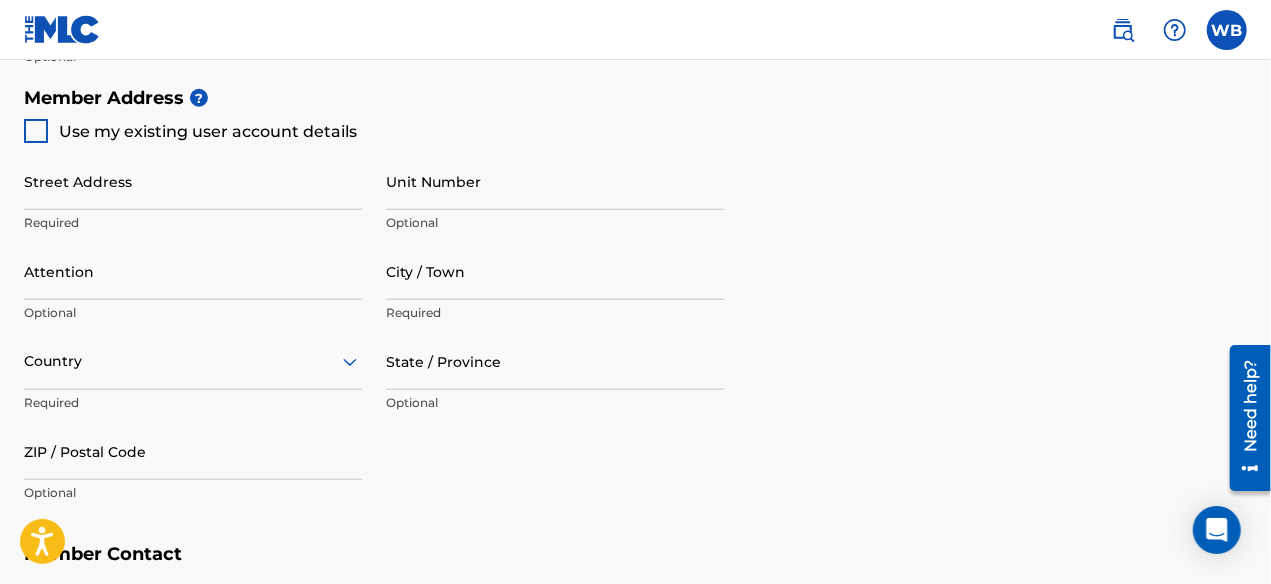 drag, startPoint x: 1276, startPoint y: 265, endPoint x: 54, endPoint y: 39, distance: 1242.7228 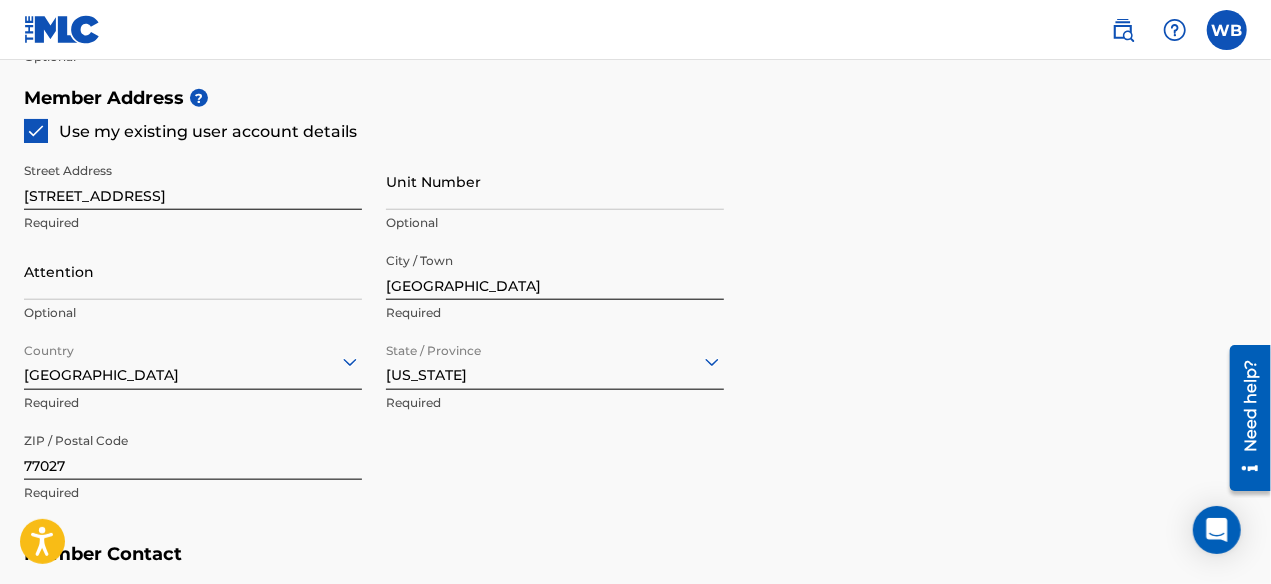 click on "Unit Number" at bounding box center [555, 181] 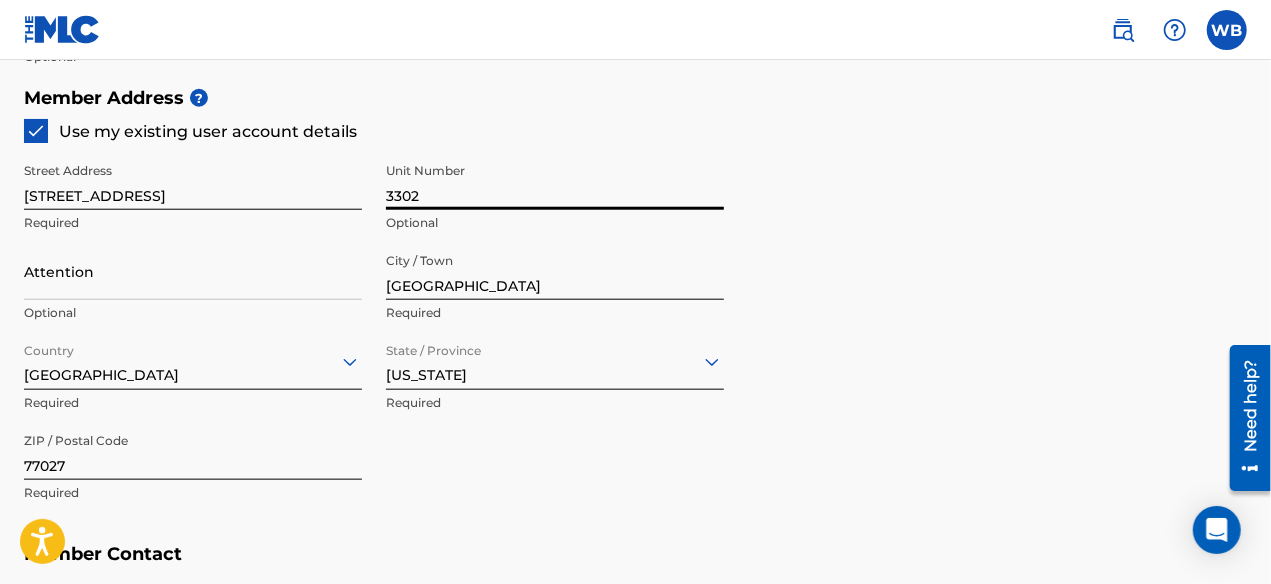 type on "3302" 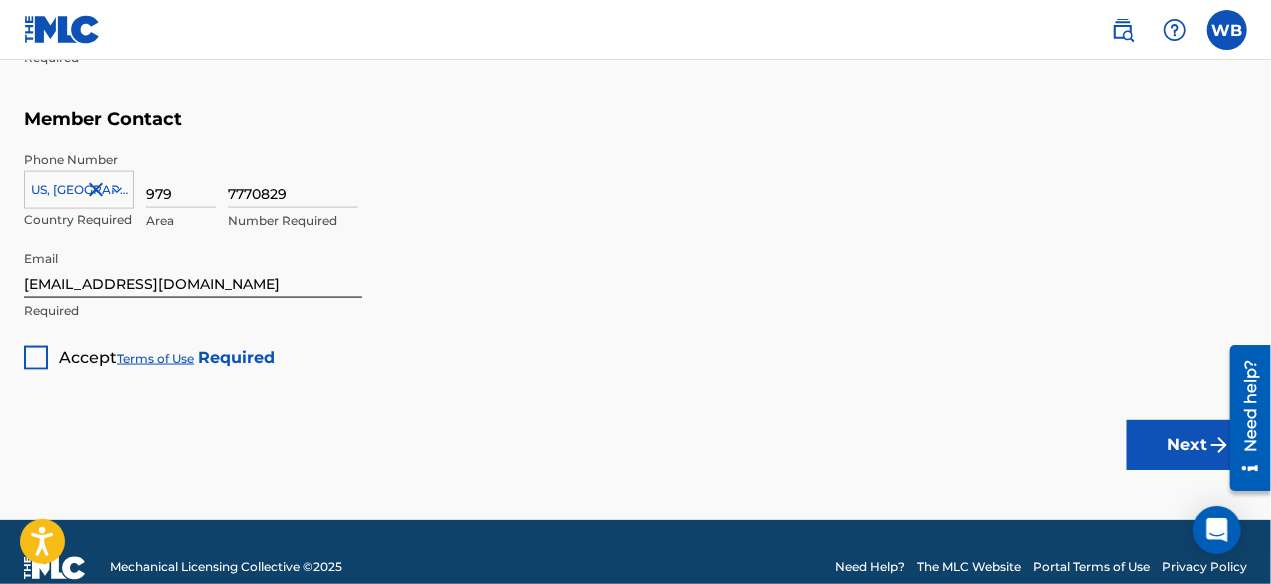 scroll, scrollTop: 1338, scrollLeft: 0, axis: vertical 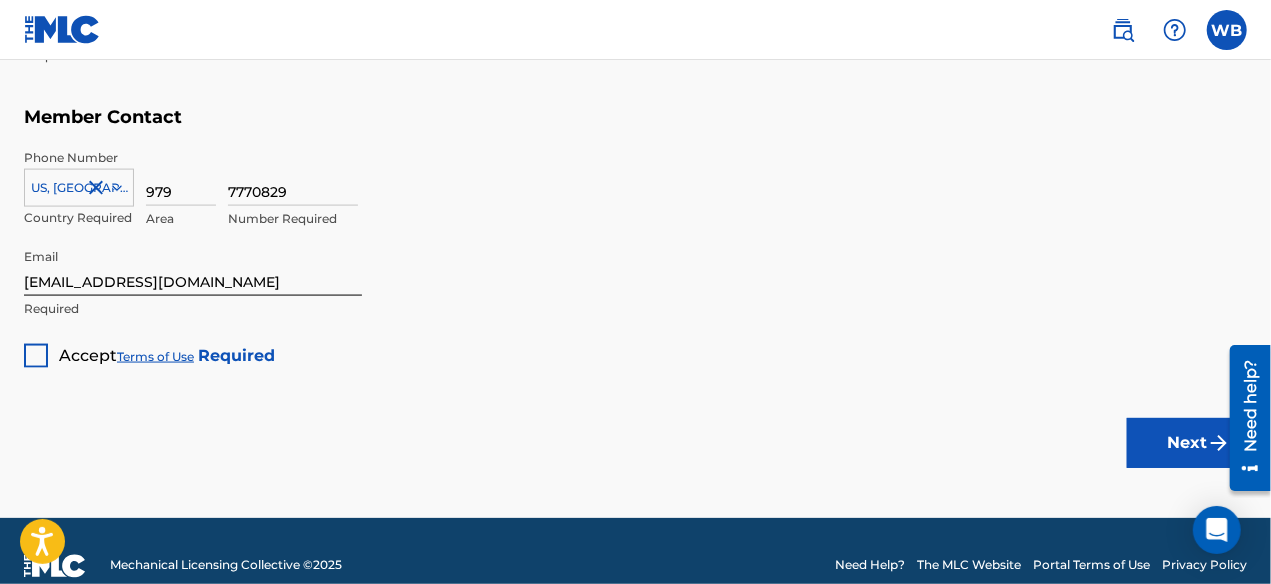 click at bounding box center (36, 356) 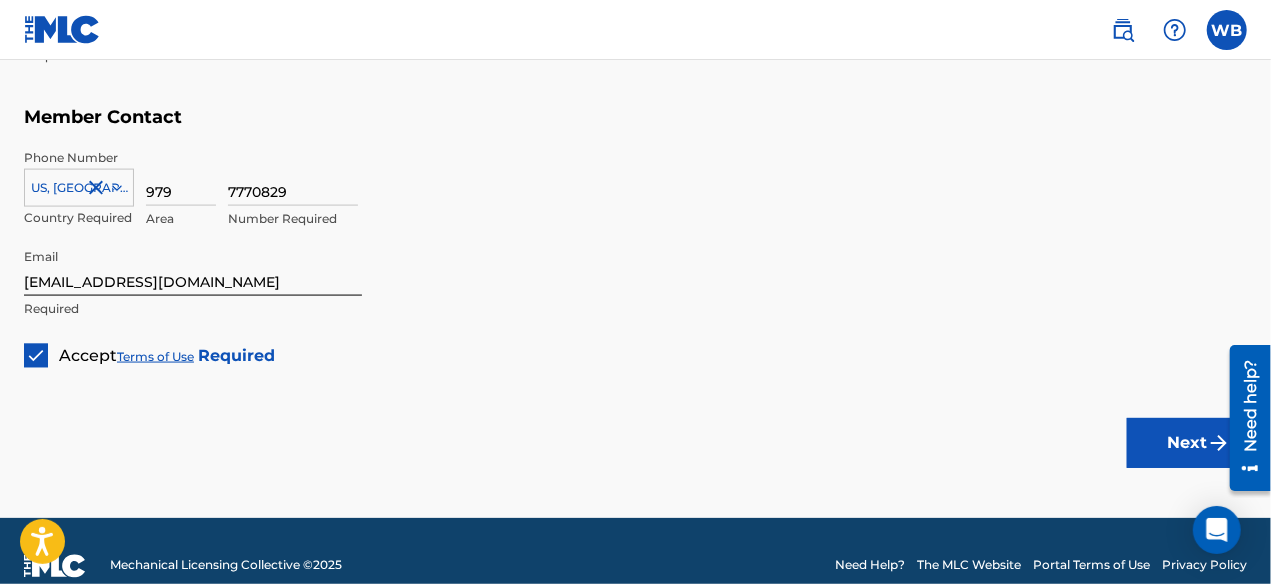 click on "Next" at bounding box center [1187, 443] 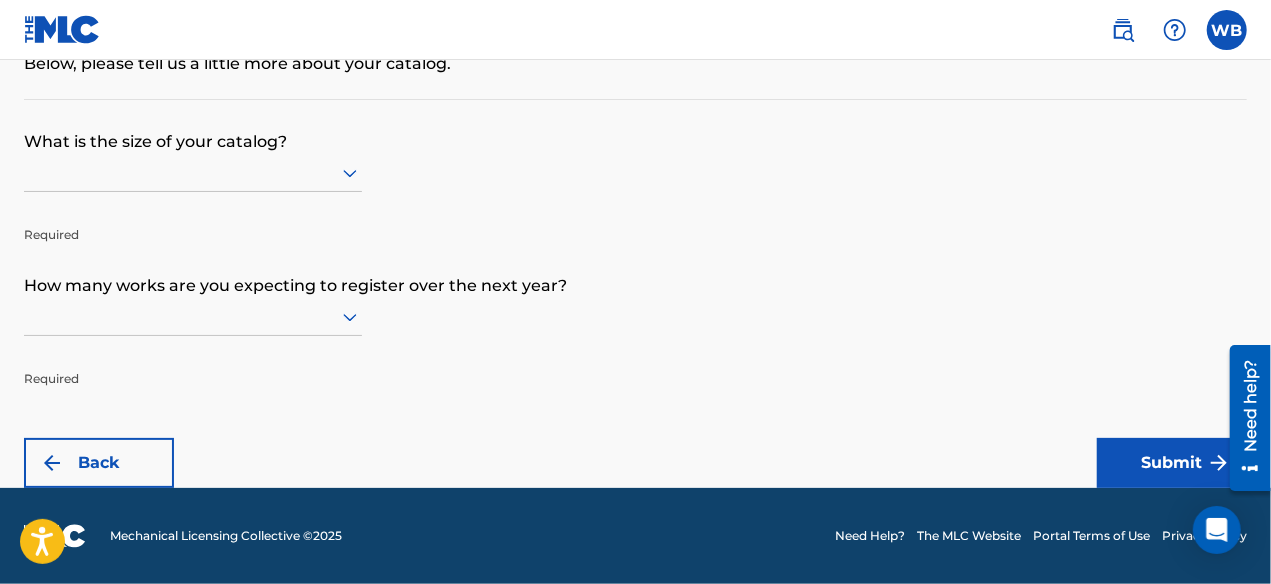 scroll, scrollTop: 0, scrollLeft: 0, axis: both 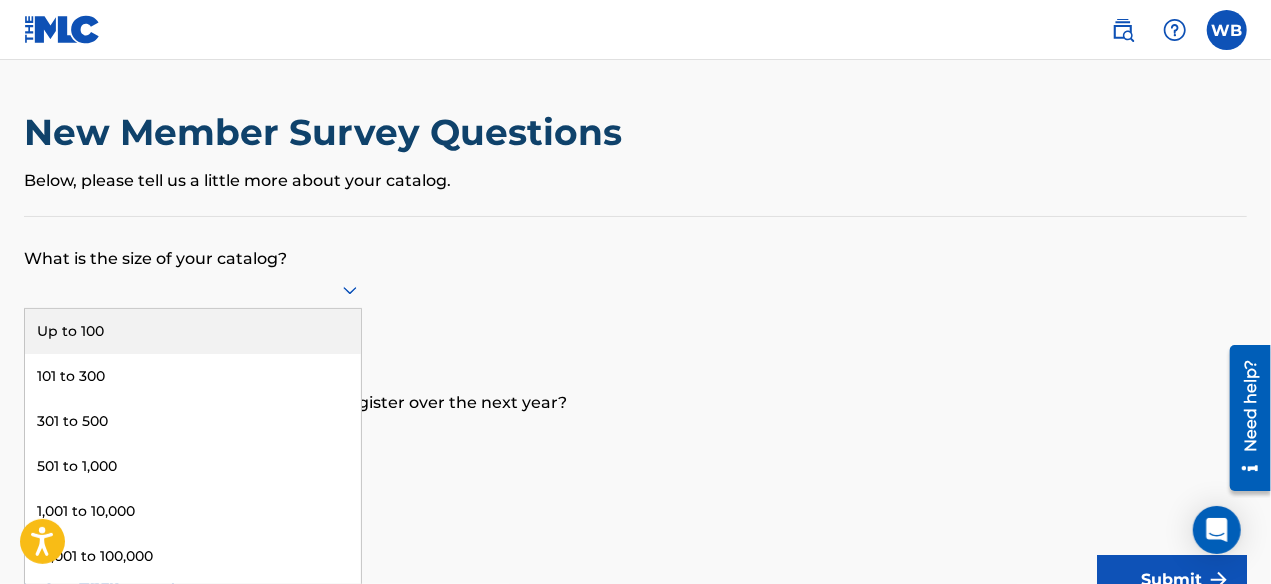 click at bounding box center (193, 289) 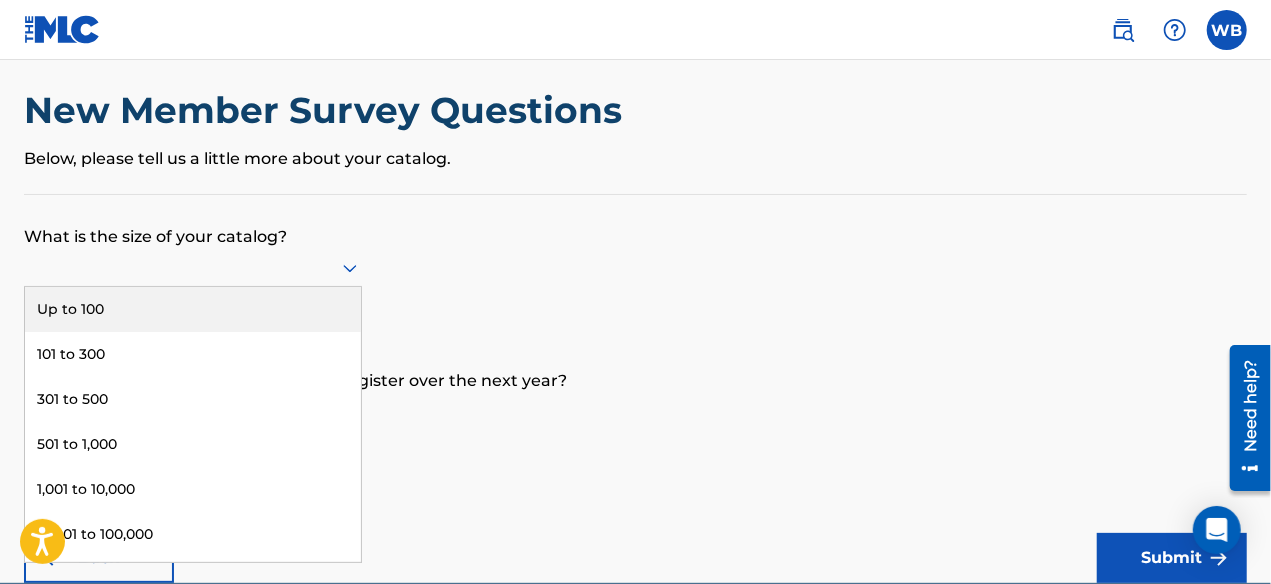 scroll, scrollTop: 25, scrollLeft: 0, axis: vertical 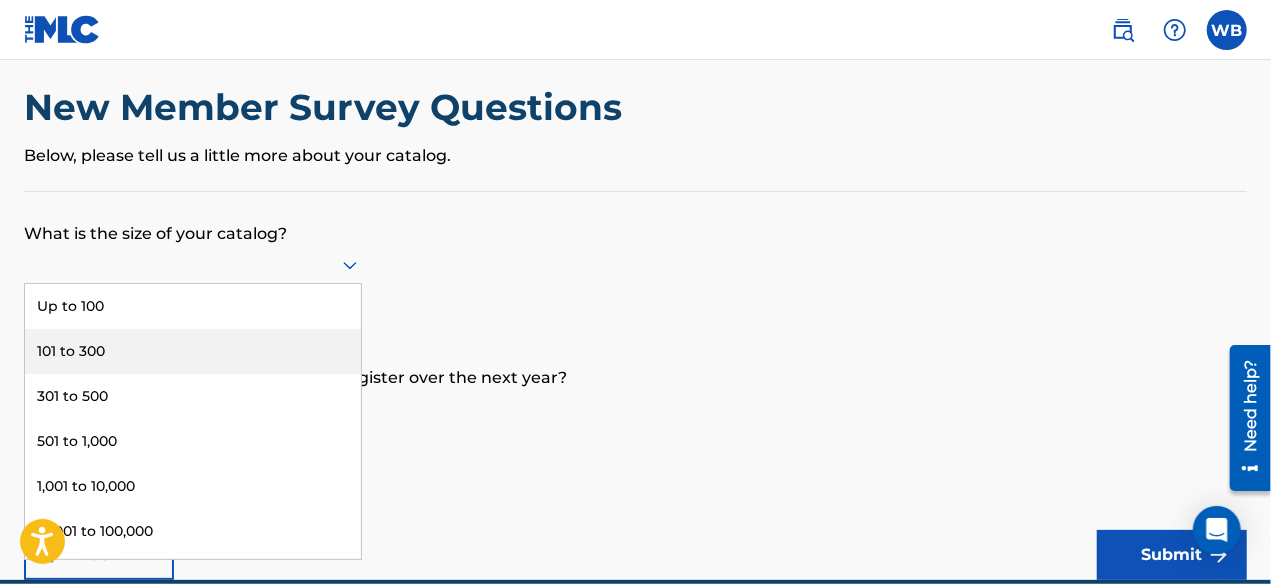 click on "101 to 300" at bounding box center (193, 351) 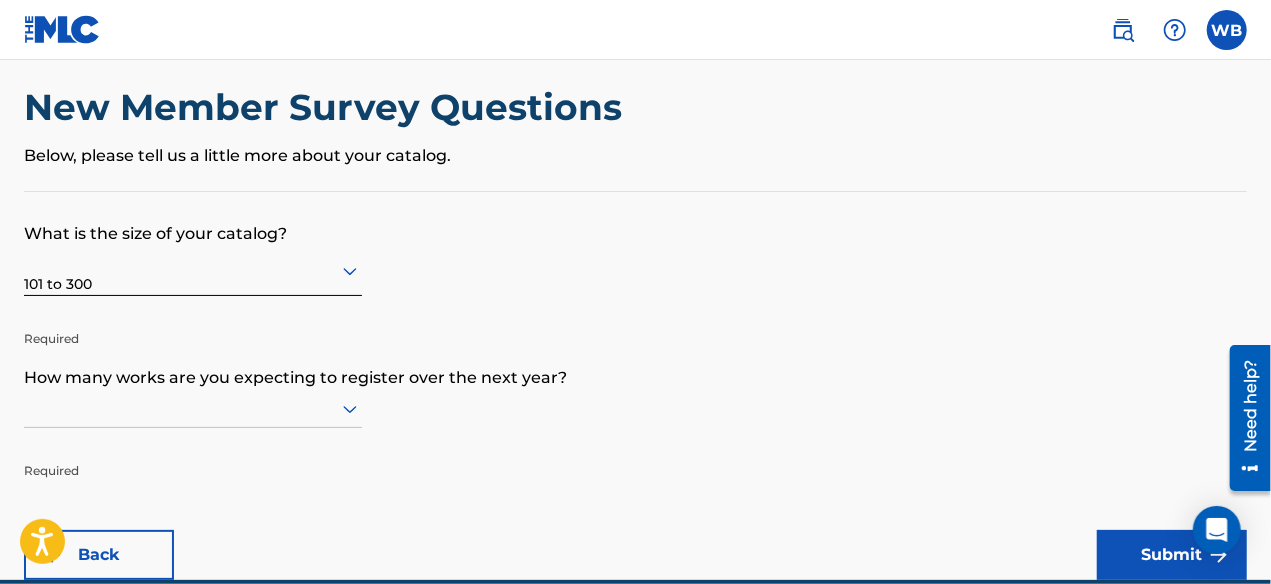 click on "What is the size of your catalog? 101 to 300 Required How many works are you expecting to register over the next year? Required Back Submit" at bounding box center (635, 386) 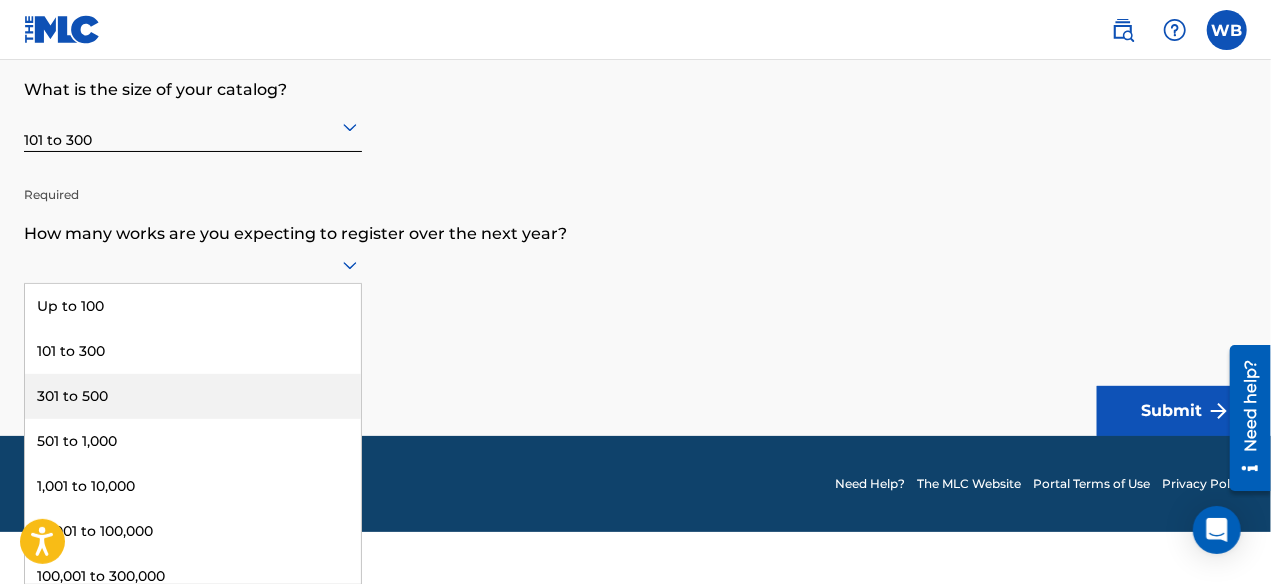 click on "301 to 500" at bounding box center [193, 396] 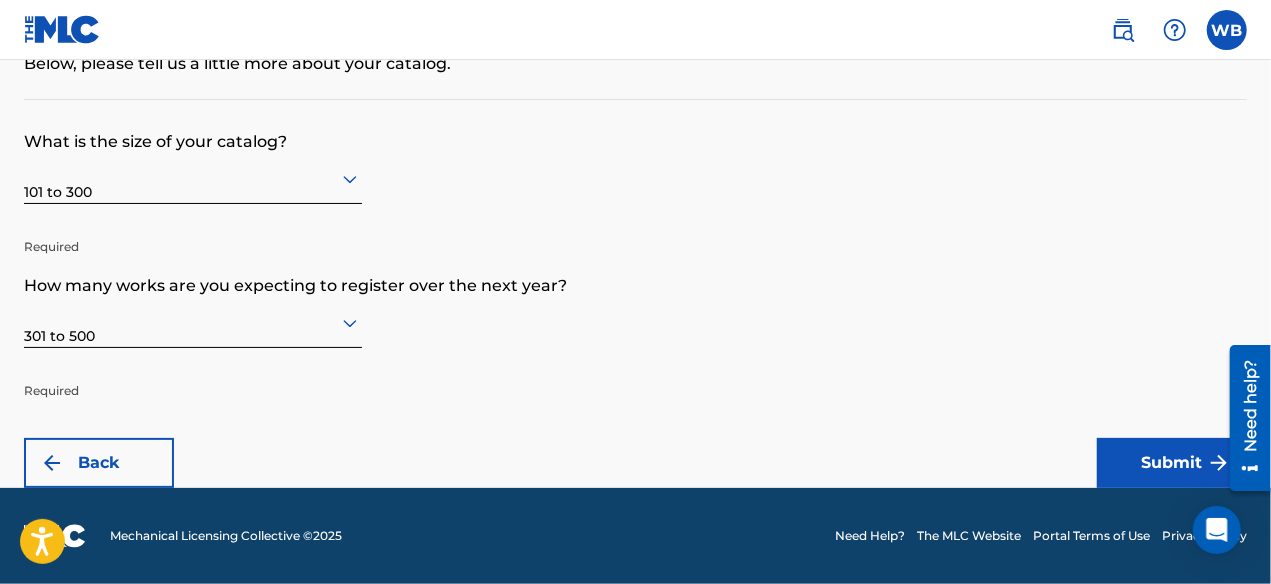 scroll, scrollTop: 116, scrollLeft: 0, axis: vertical 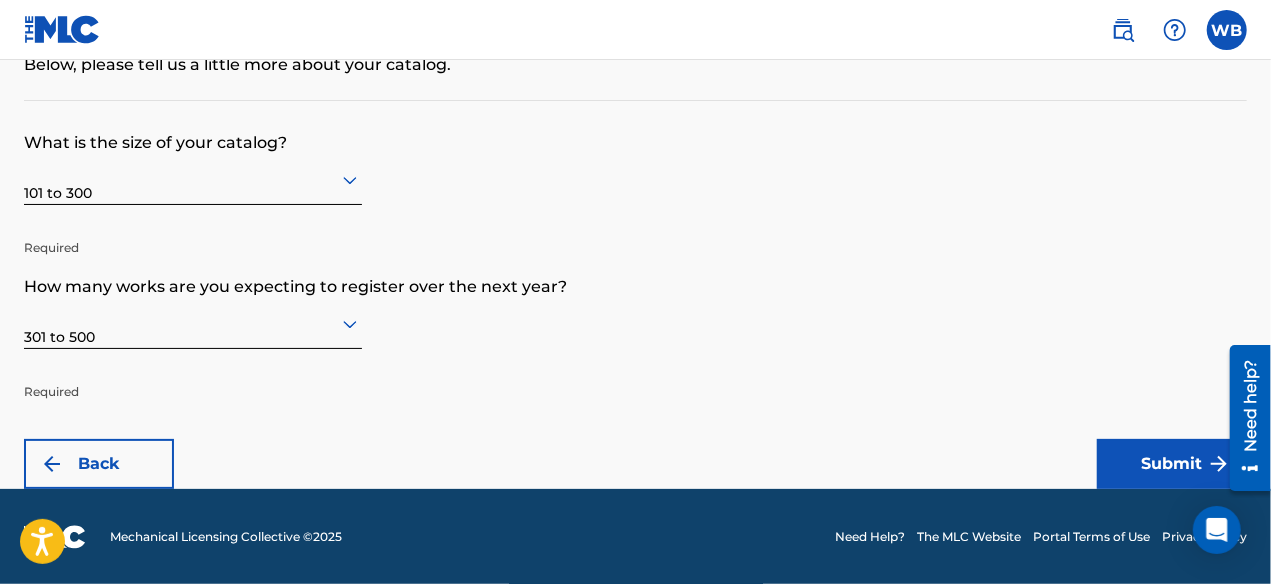 click on "Submit" at bounding box center (1172, 464) 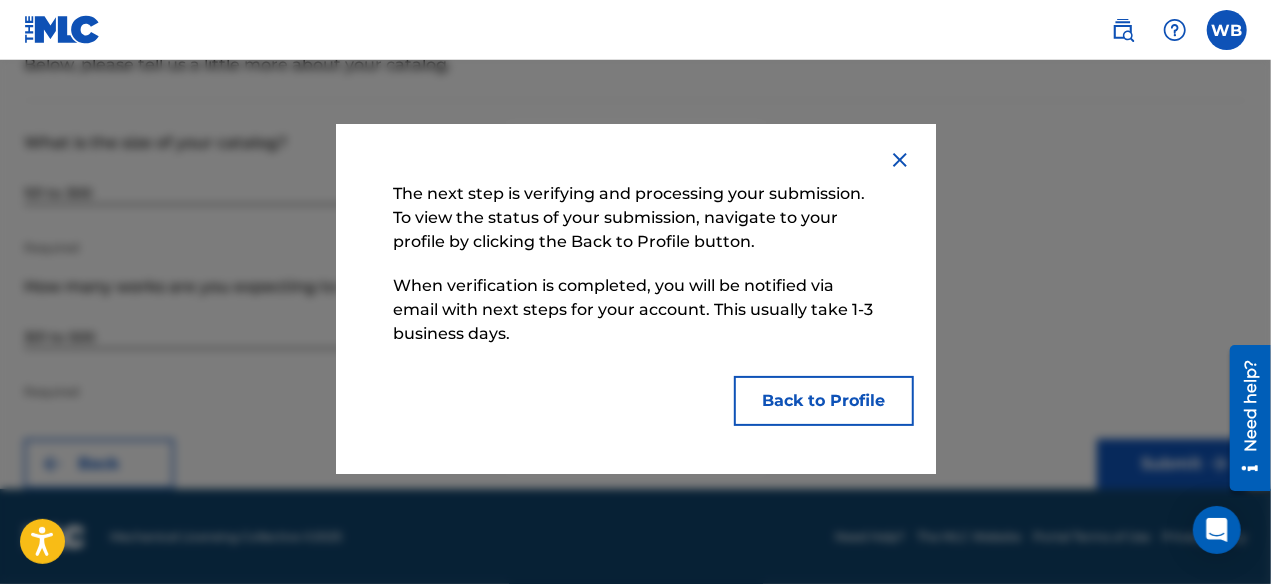 click on "Back to Profile" at bounding box center (824, 401) 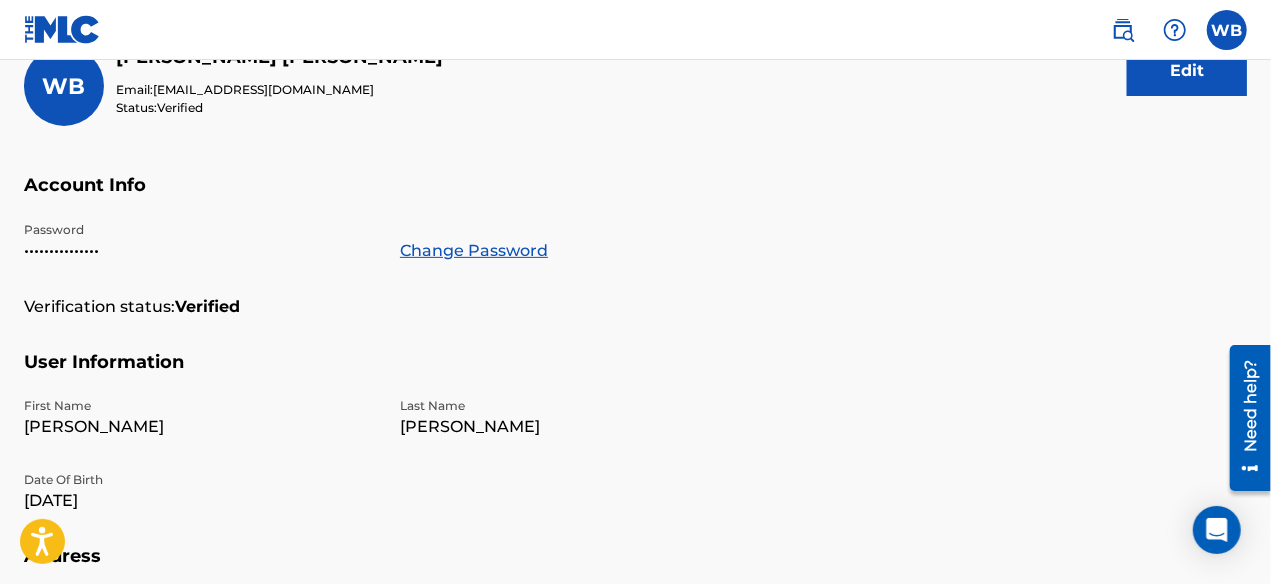 scroll, scrollTop: 184, scrollLeft: 0, axis: vertical 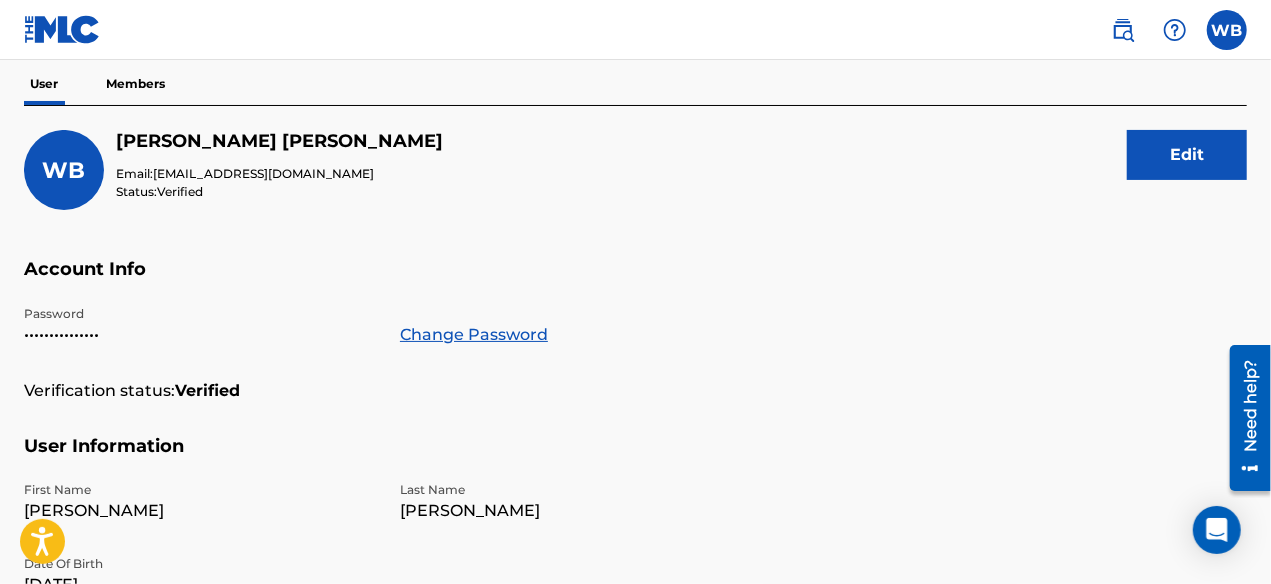 click on "Edit" at bounding box center [1187, 155] 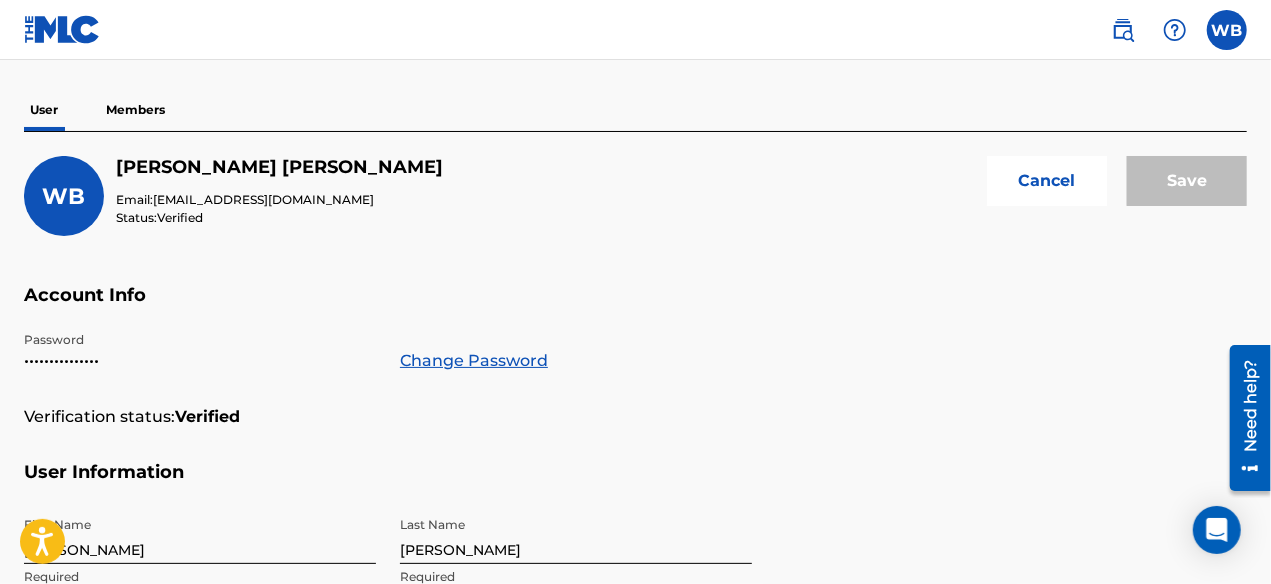 scroll, scrollTop: 0, scrollLeft: 0, axis: both 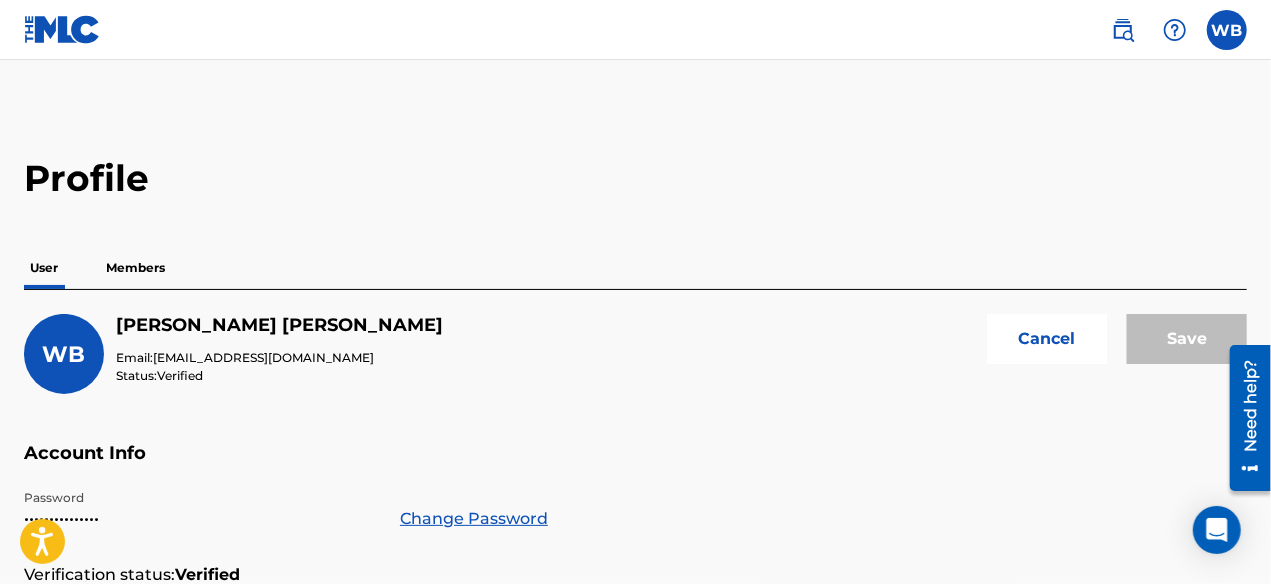 click on "Cancel" at bounding box center [1047, 339] 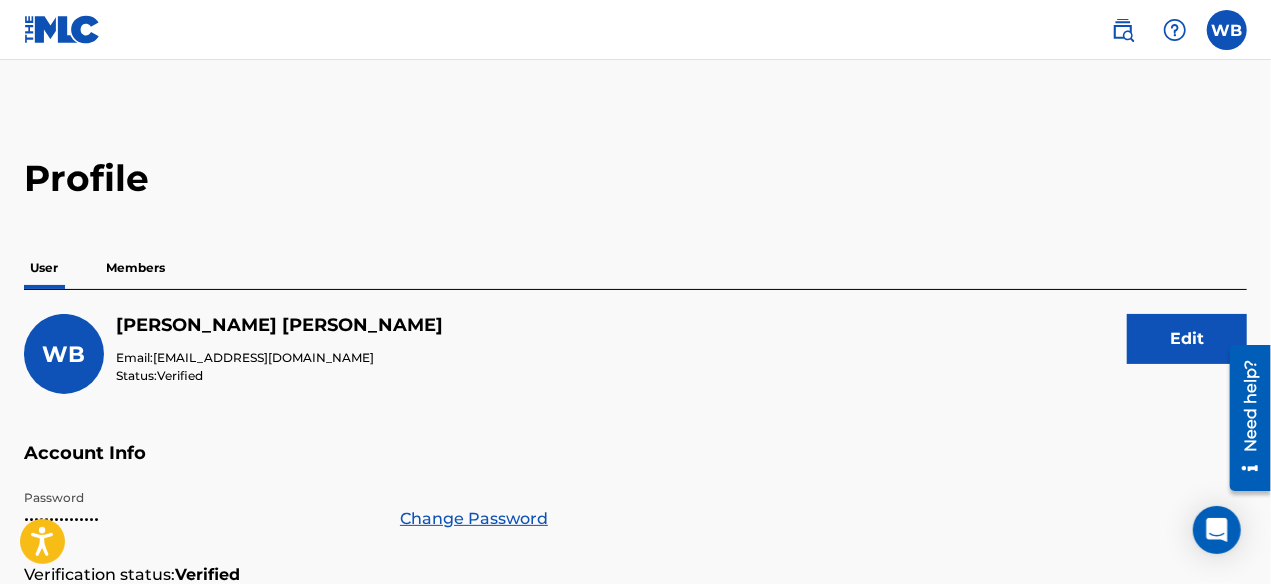 click on "Members" at bounding box center [135, 268] 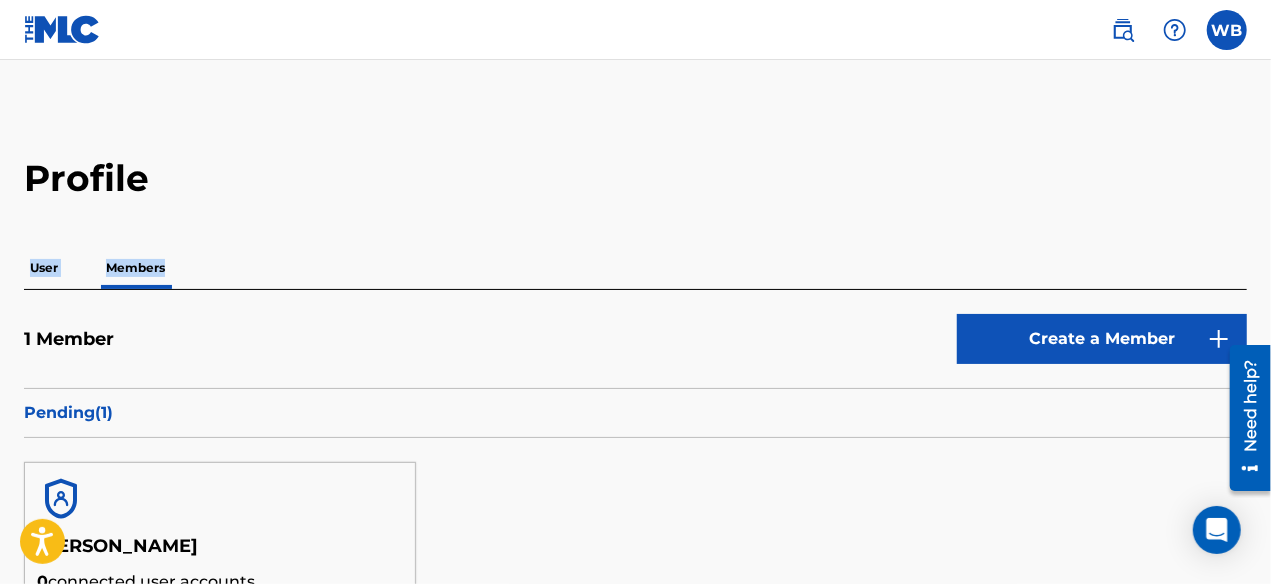 drag, startPoint x: 1267, startPoint y: 147, endPoint x: 1276, endPoint y: 252, distance: 105.38501 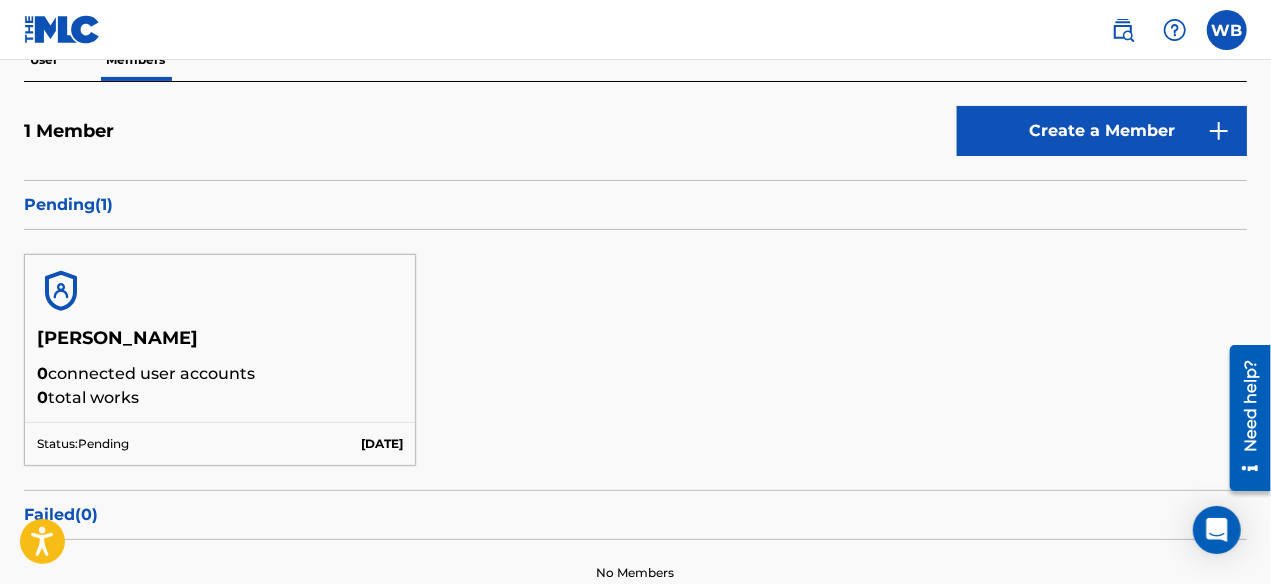 scroll, scrollTop: 280, scrollLeft: 0, axis: vertical 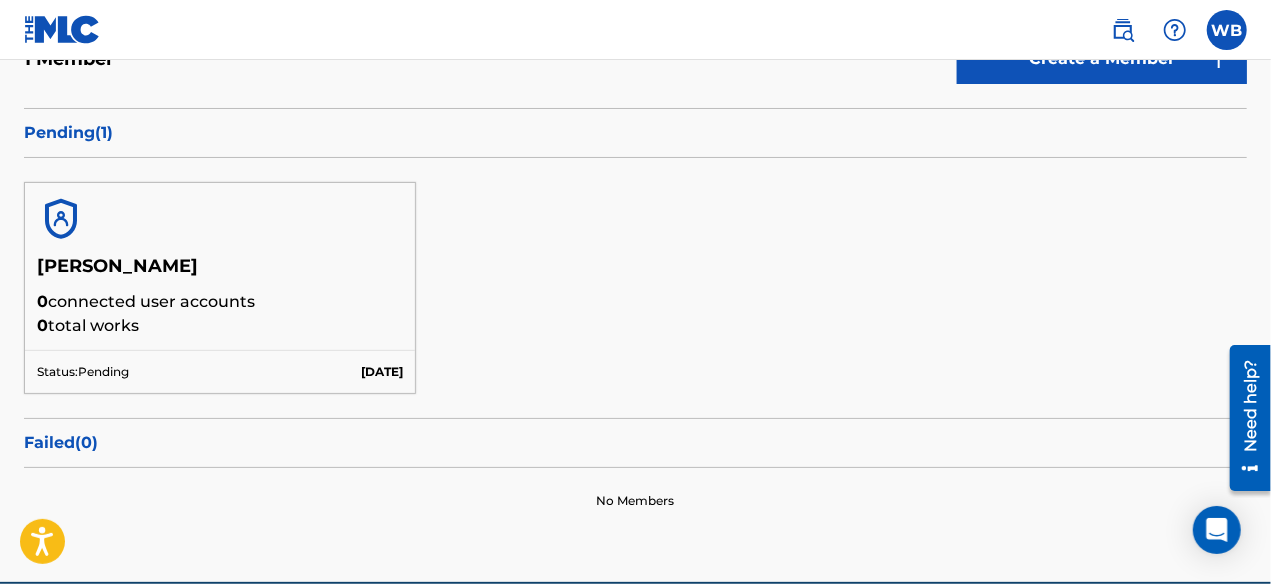 click on "Pending  ( 1 )" at bounding box center (635, 133) 